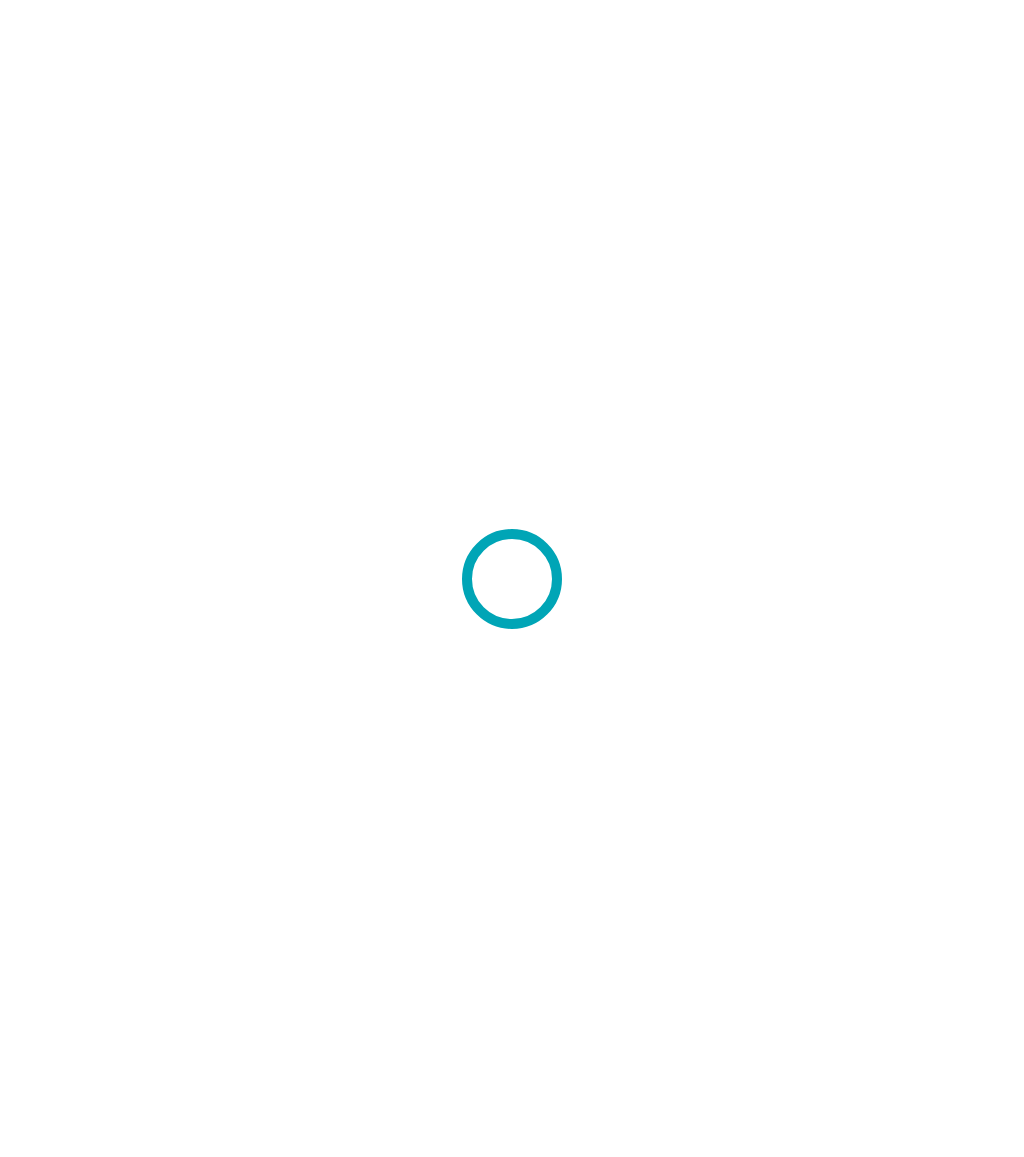 scroll, scrollTop: 0, scrollLeft: 0, axis: both 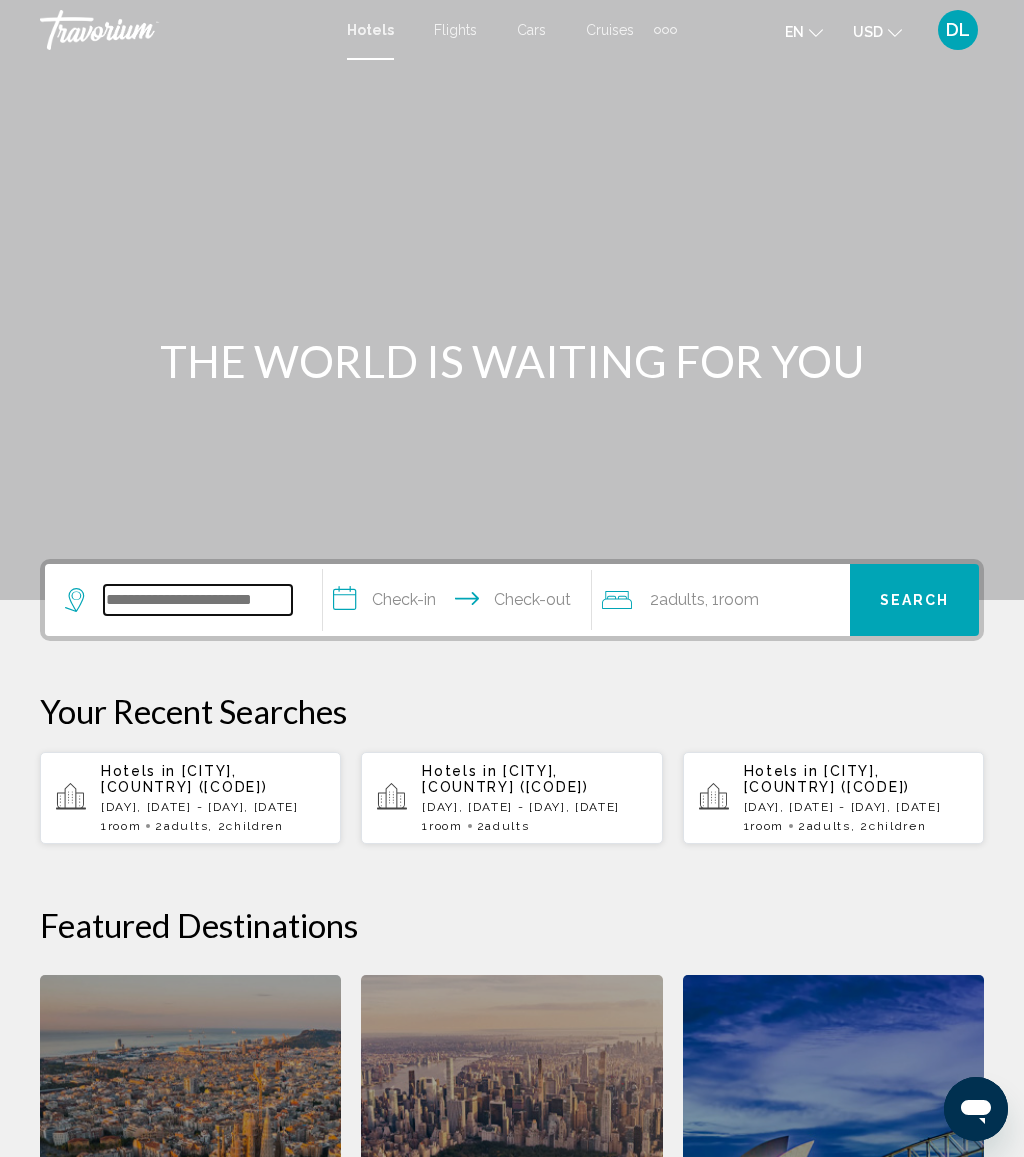 click at bounding box center (198, 600) 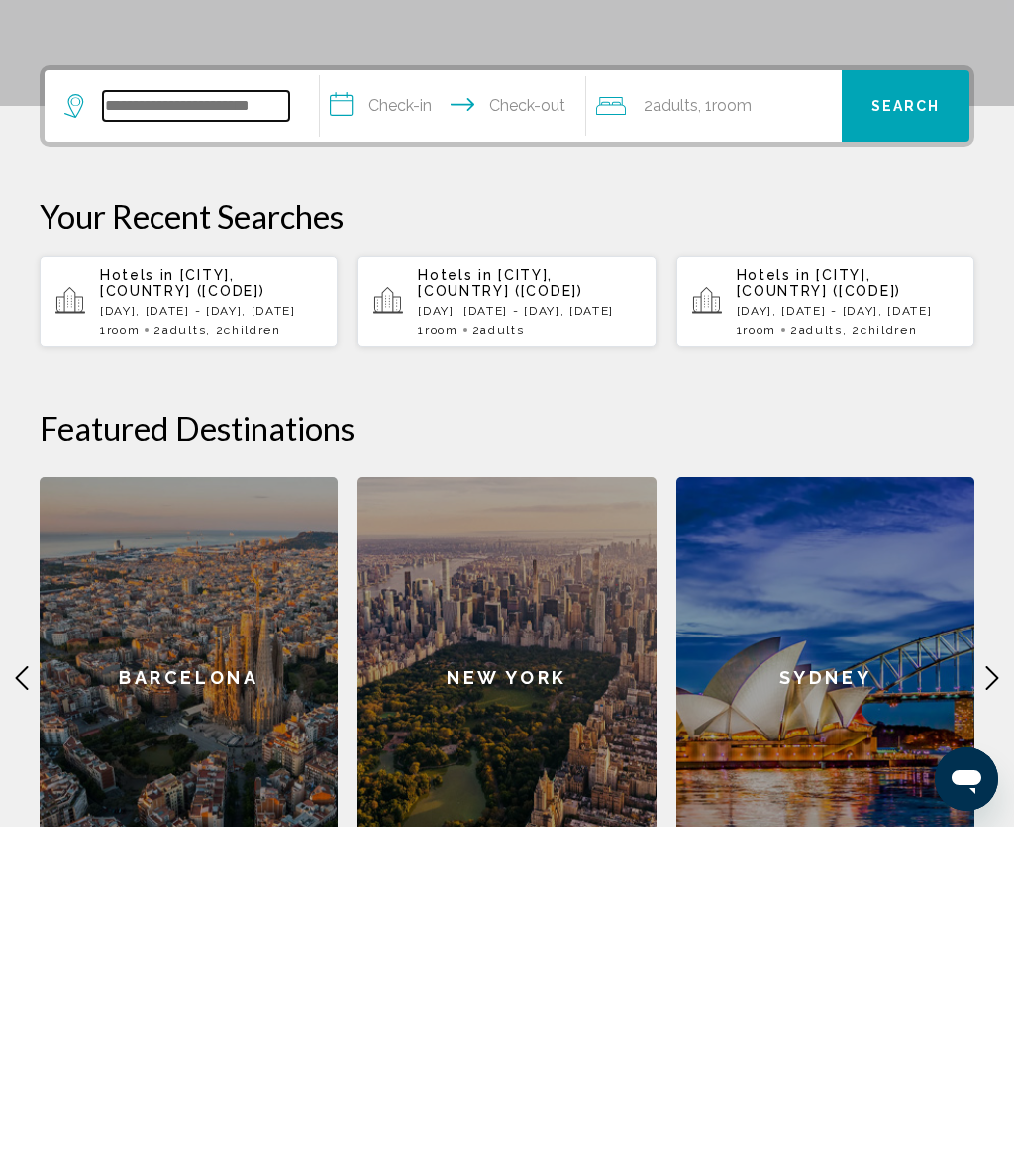 scroll, scrollTop: 140, scrollLeft: 0, axis: vertical 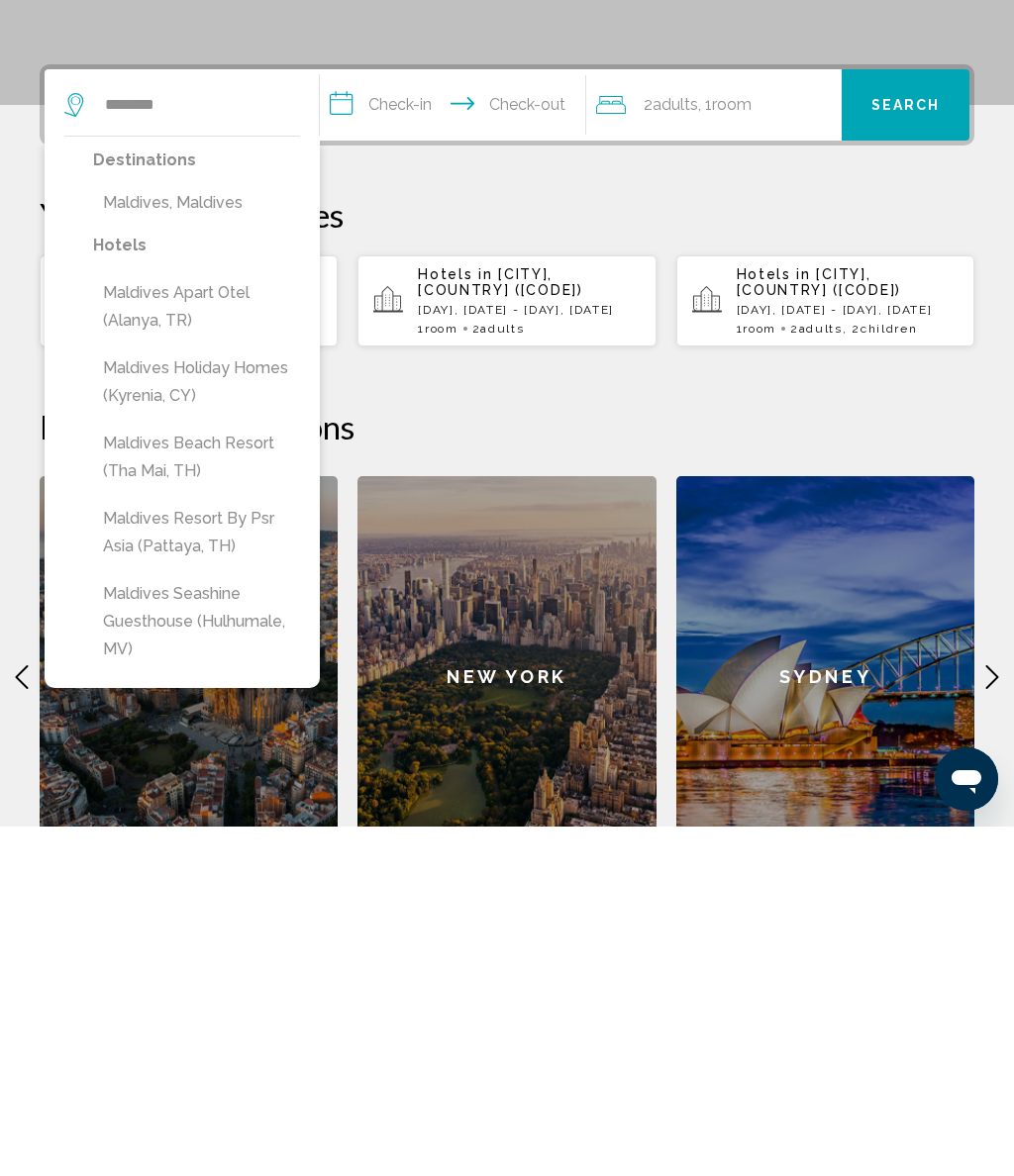 click on "Maldives, Maldives" at bounding box center (196, 552) 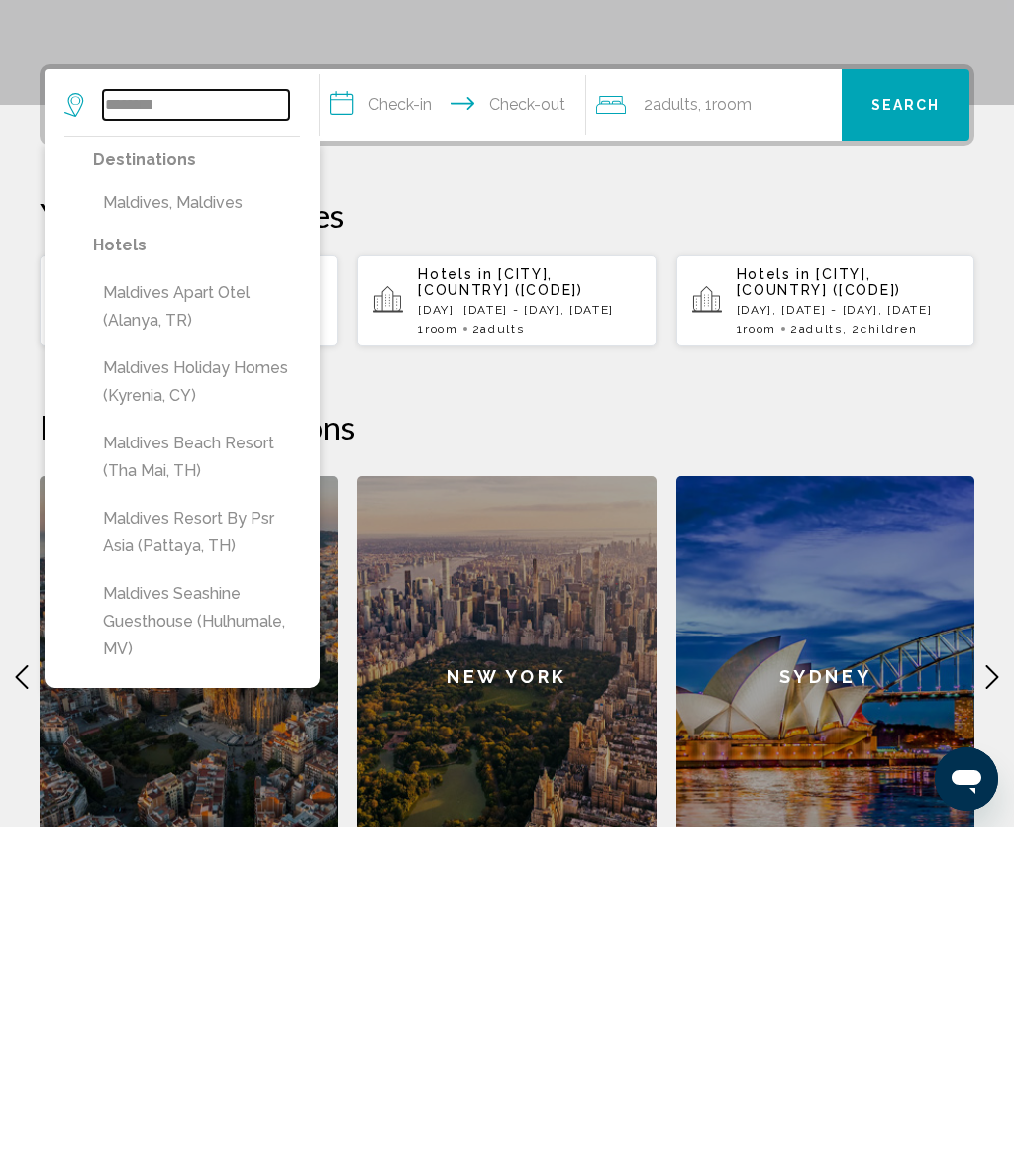 type on "**********" 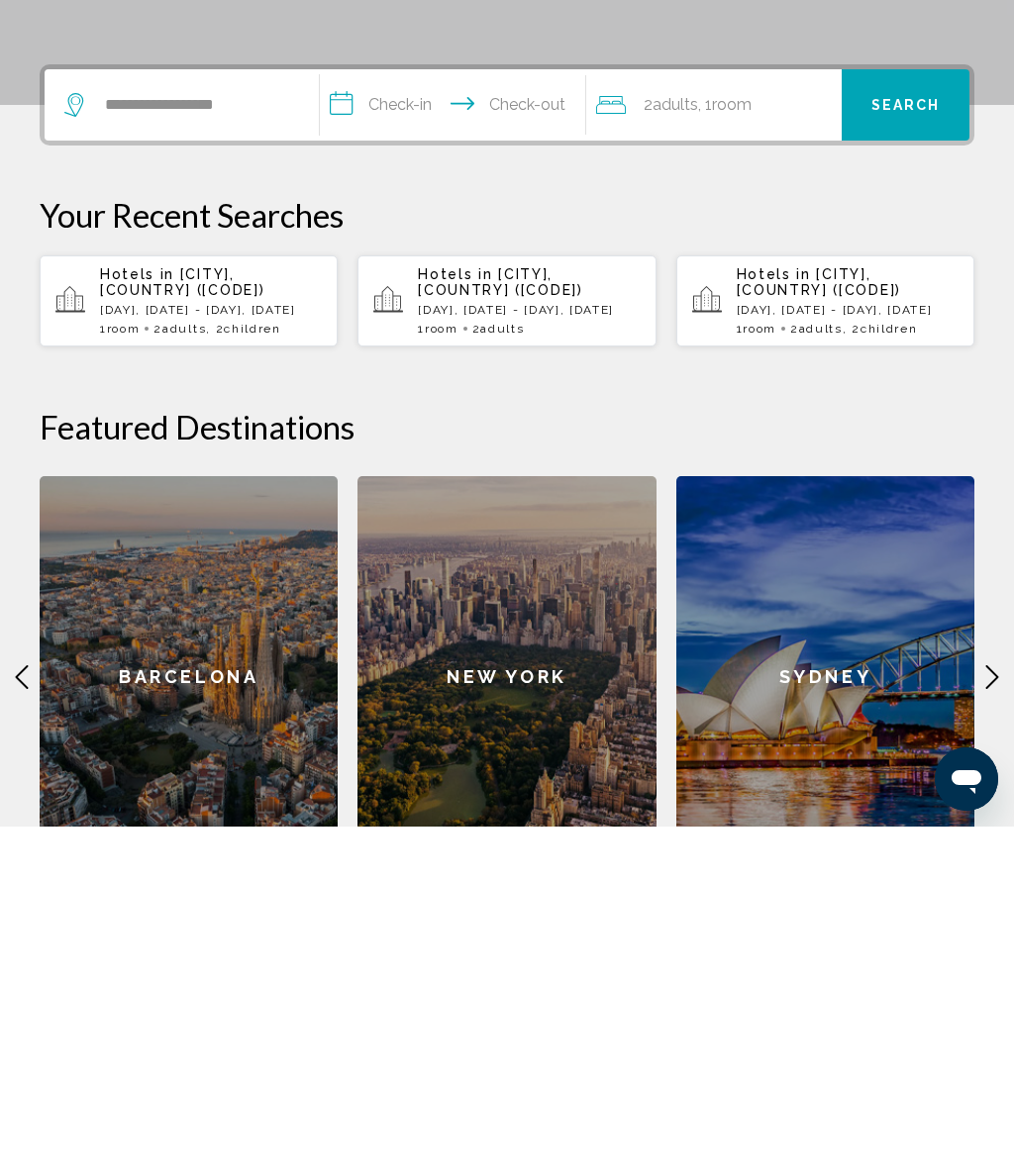 click on "**********" at bounding box center (456, 457) 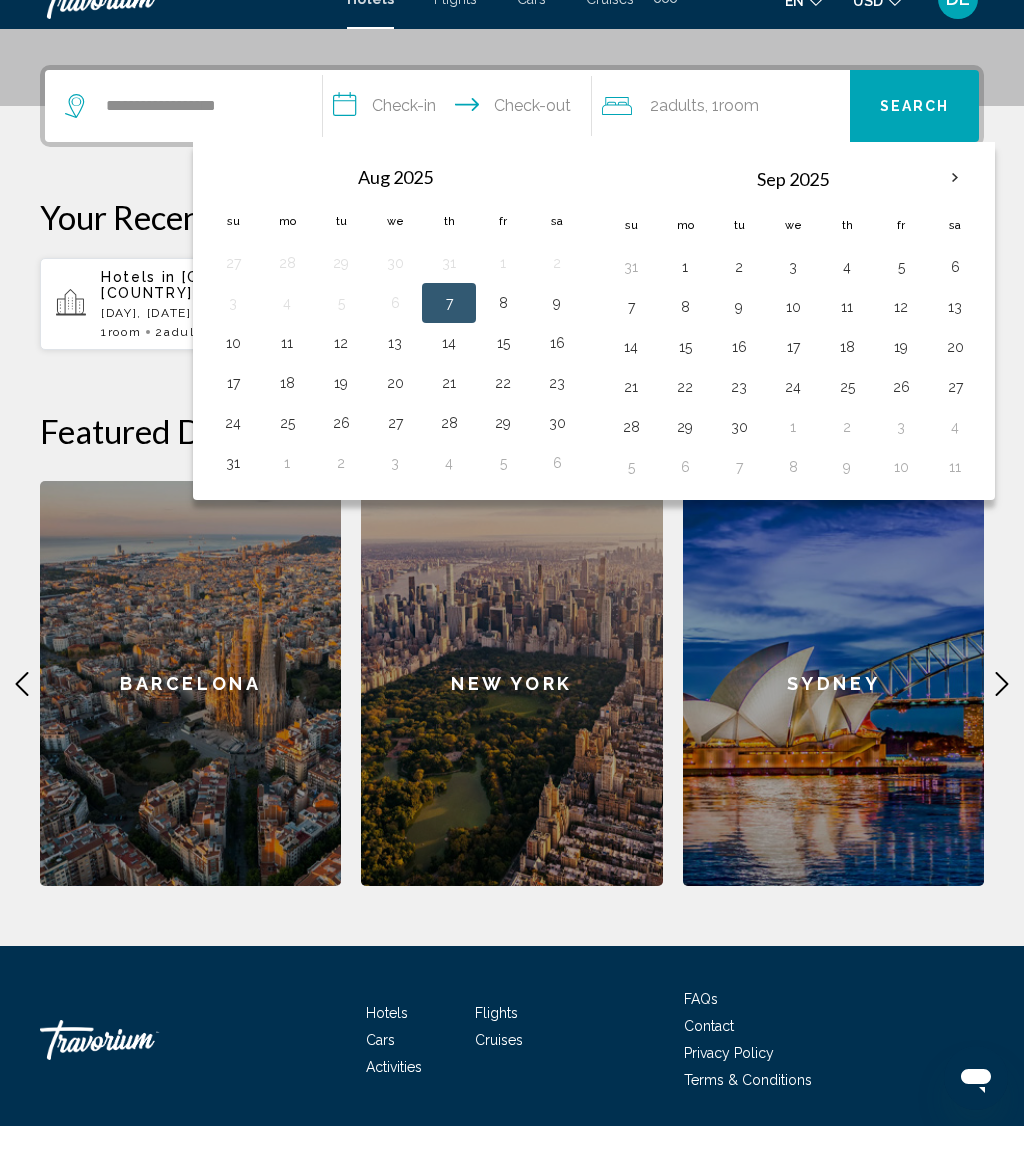 scroll, scrollTop: 494, scrollLeft: 0, axis: vertical 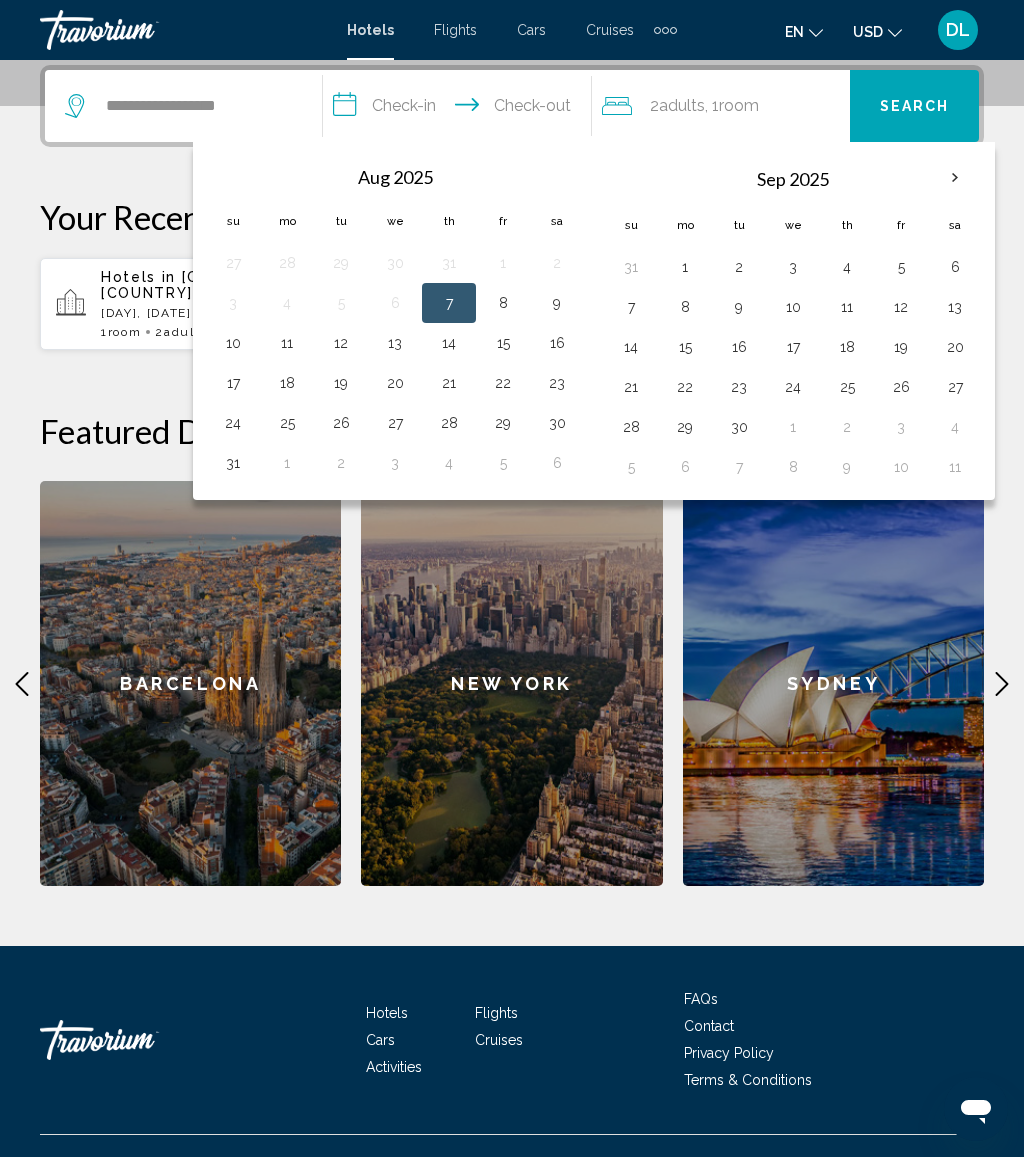 click on "18" at bounding box center [847, 347] 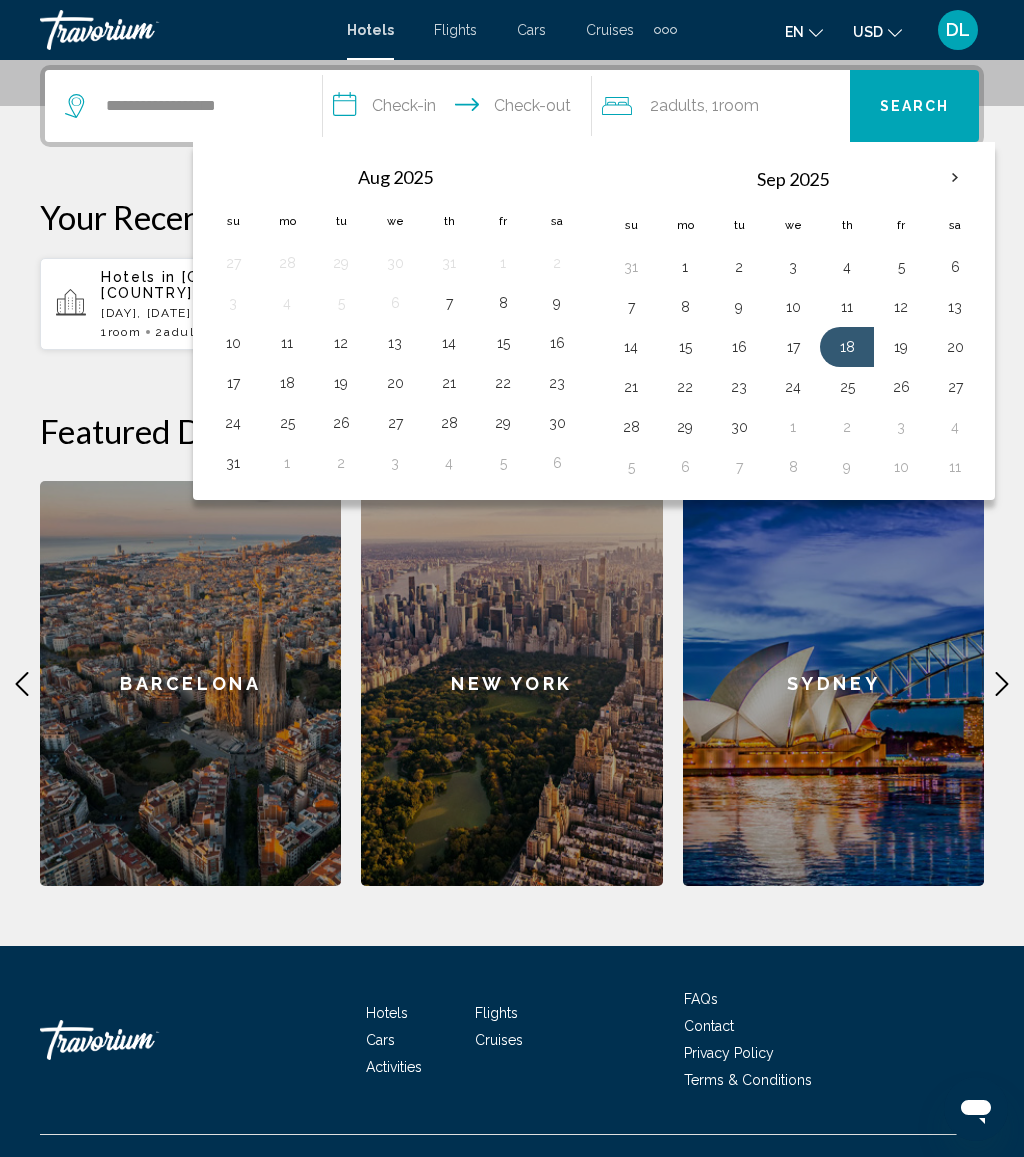 click on "24" at bounding box center [793, 387] 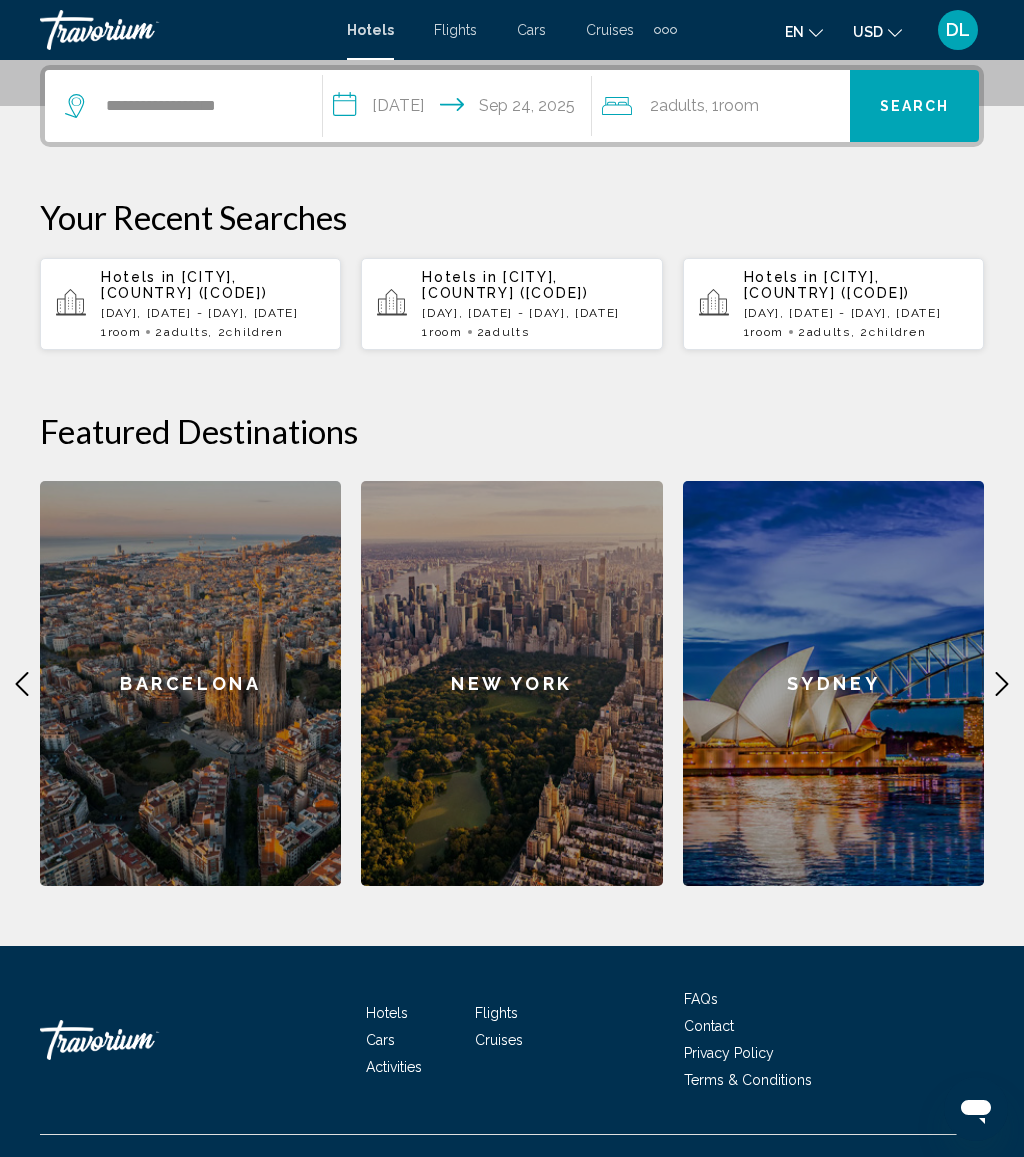 click on "Search" at bounding box center [915, 107] 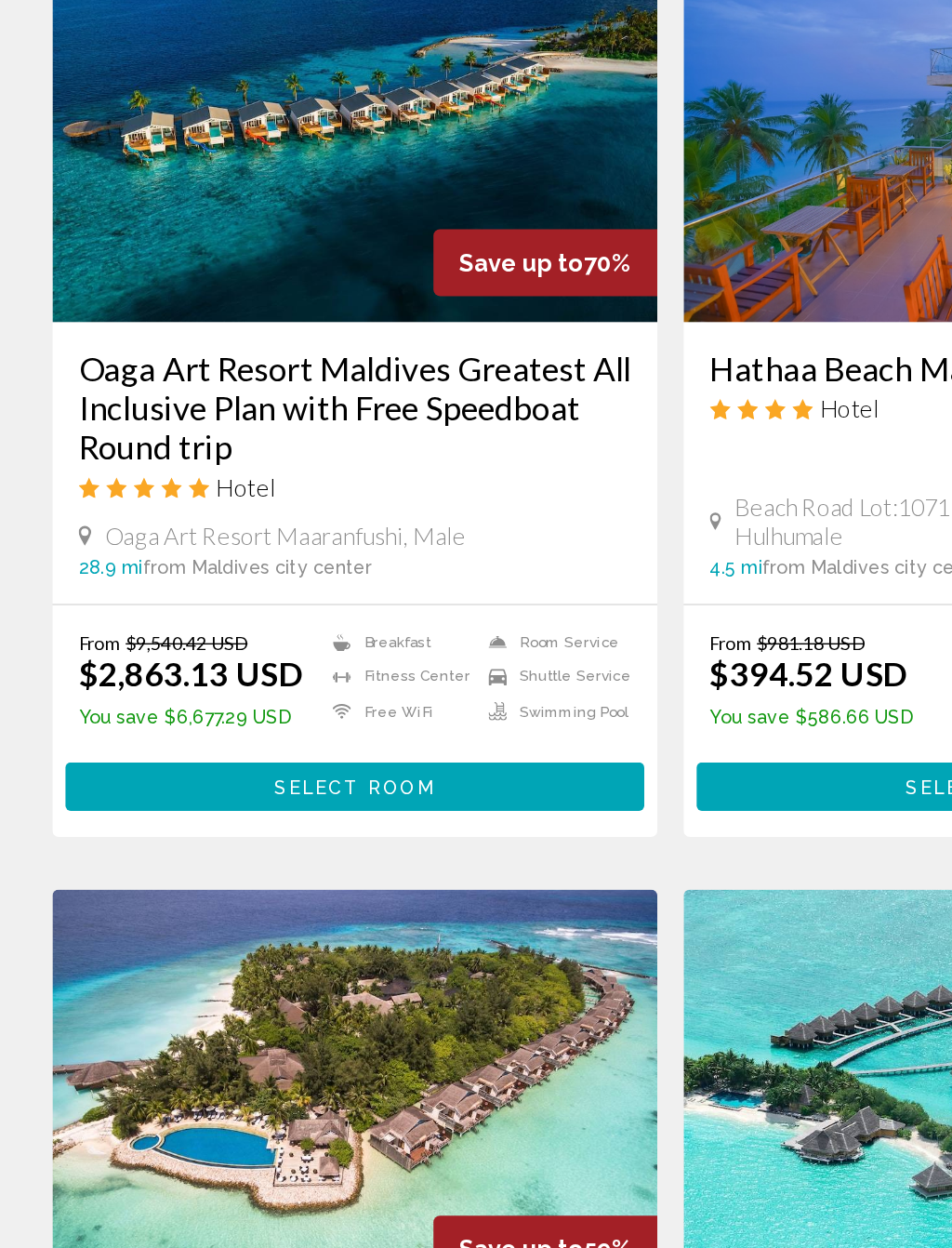 scroll, scrollTop: 618, scrollLeft: 0, axis: vertical 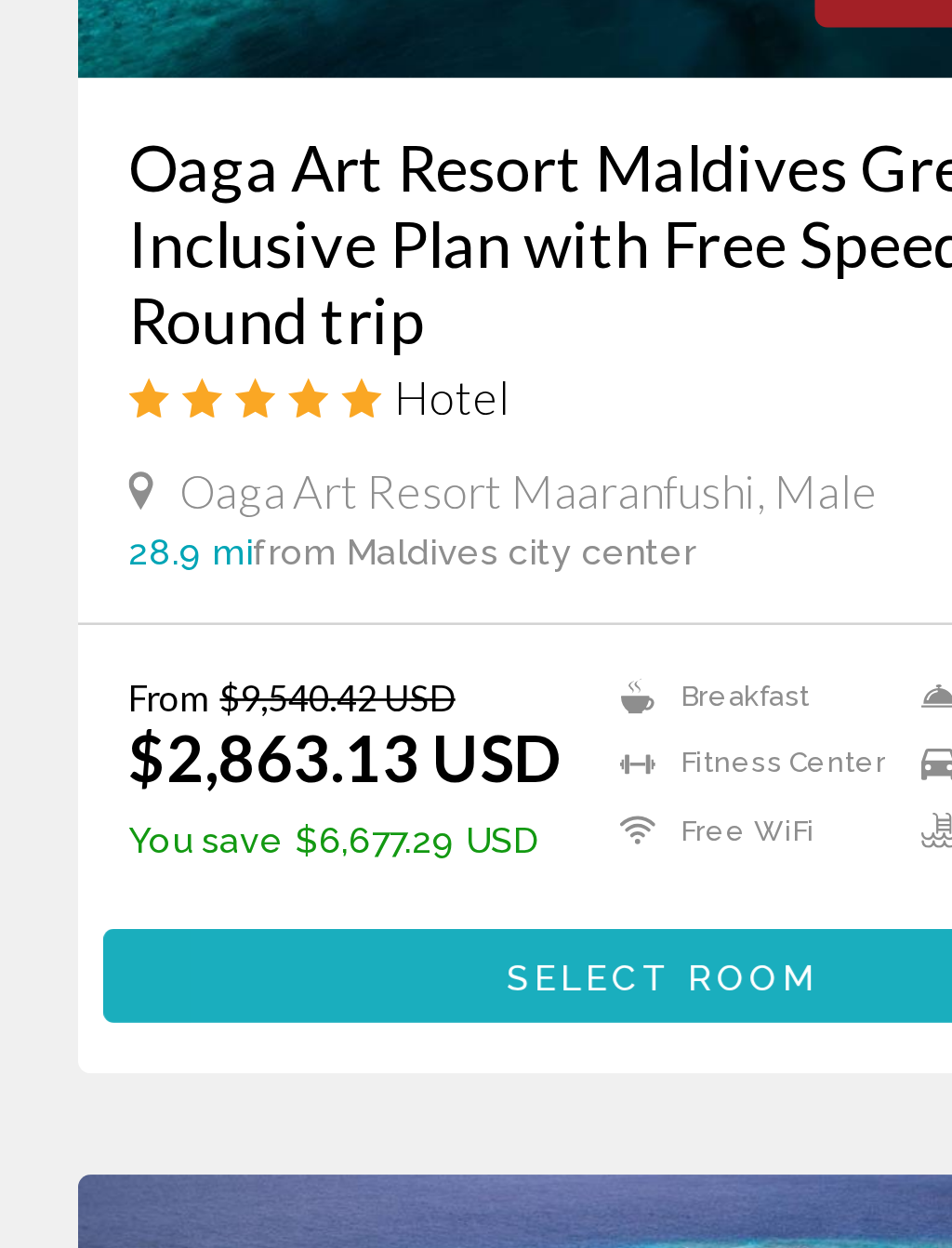 click on "Select Room" at bounding box center (251, 906) 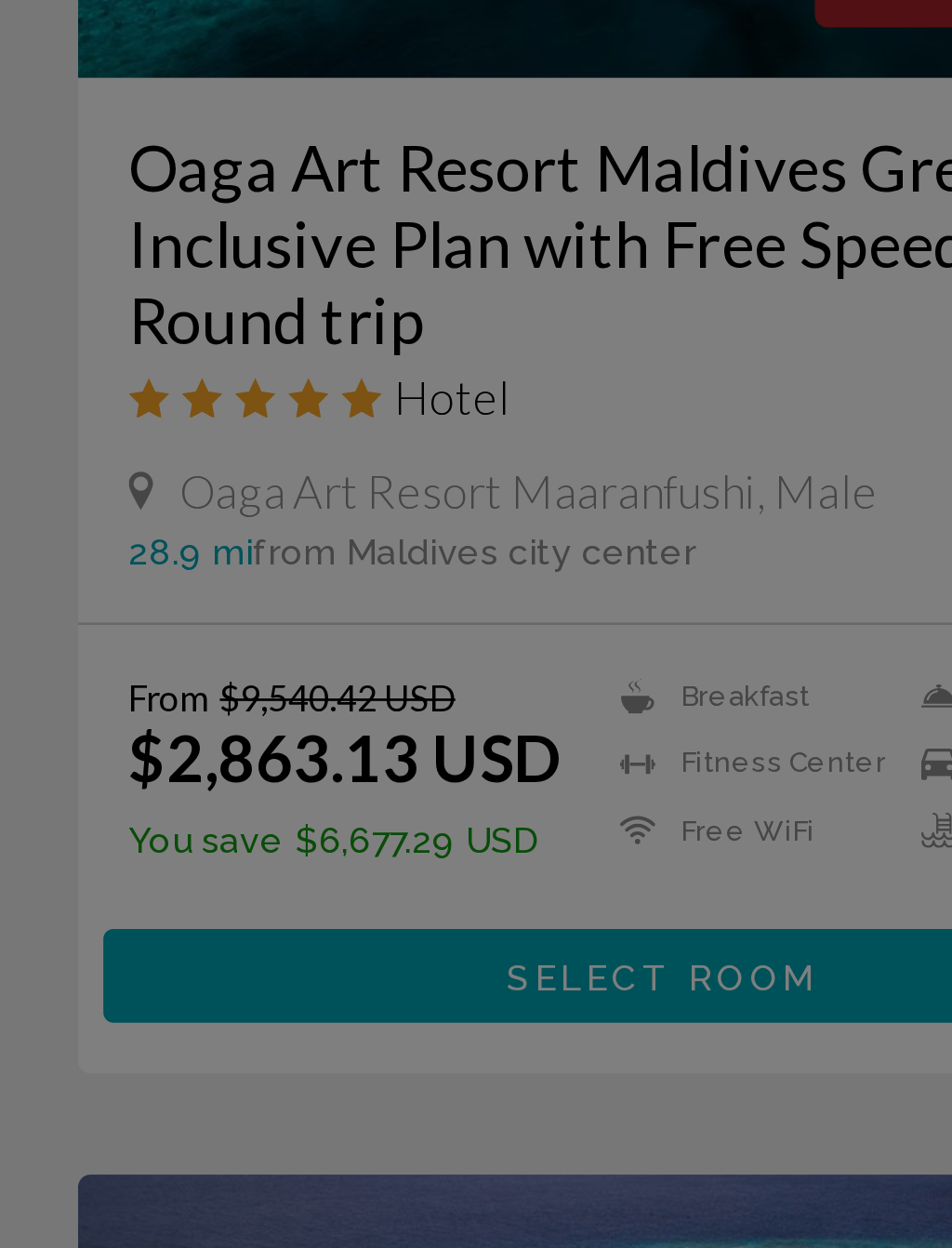 scroll, scrollTop: 0, scrollLeft: 0, axis: both 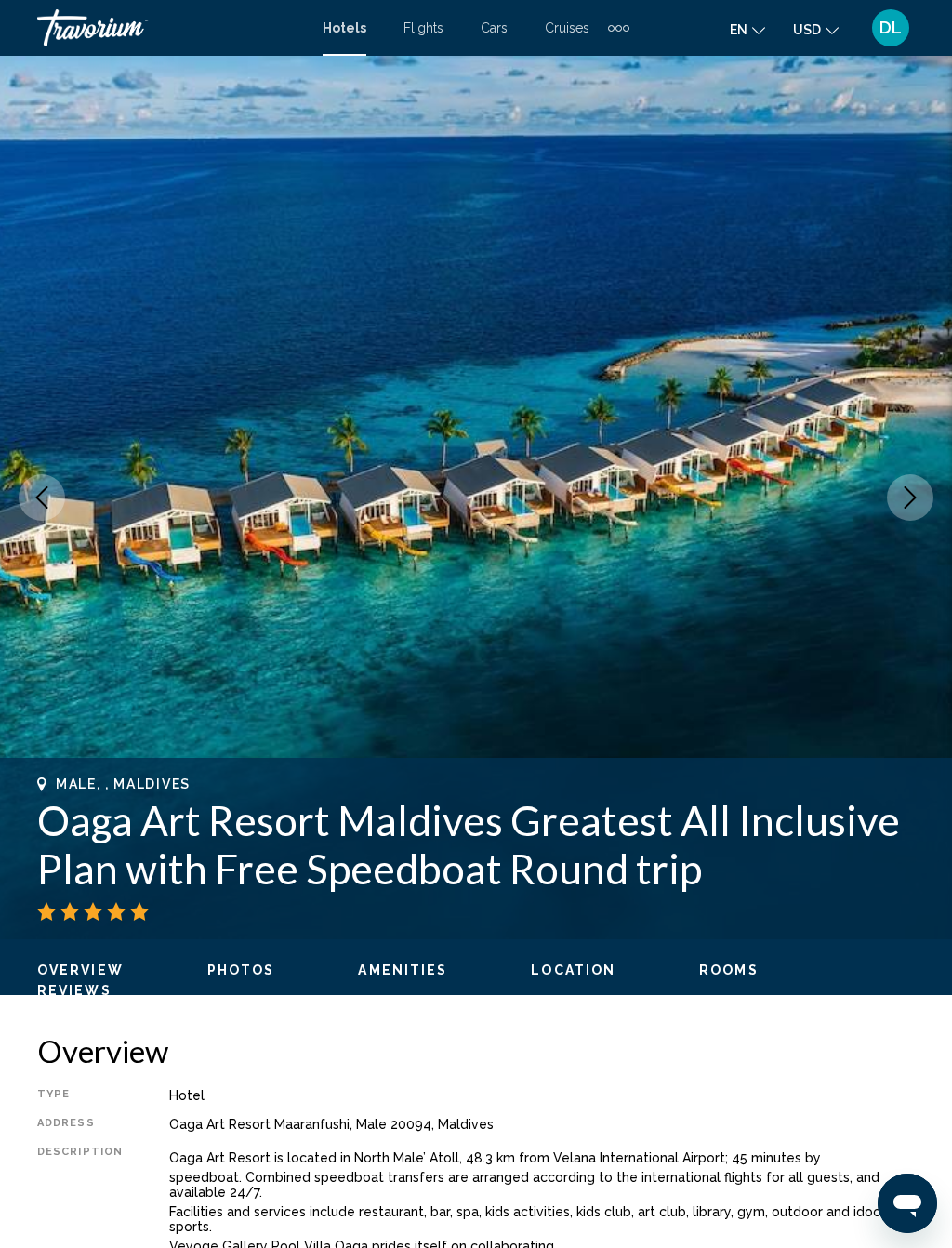 click 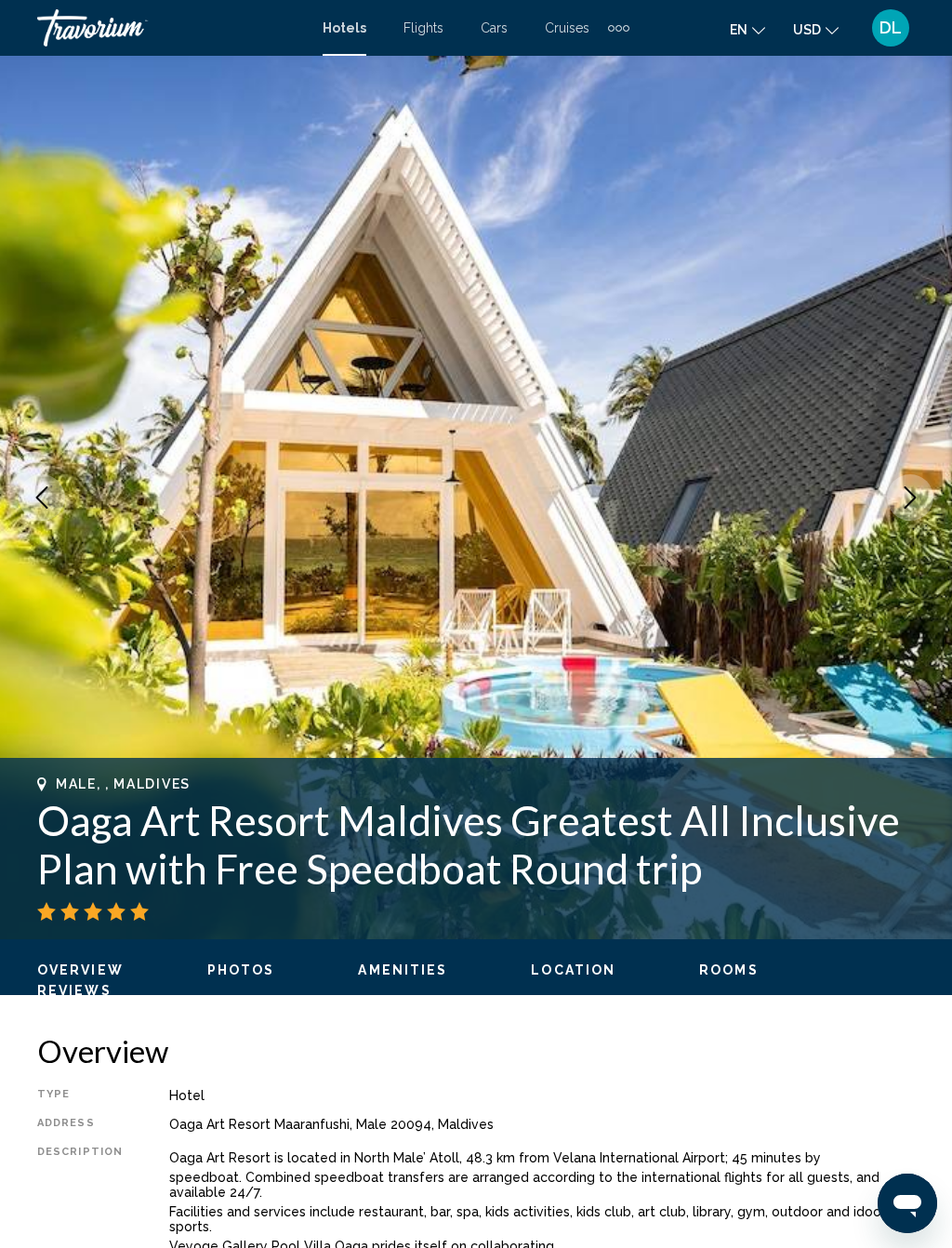 click at bounding box center (910, 498) 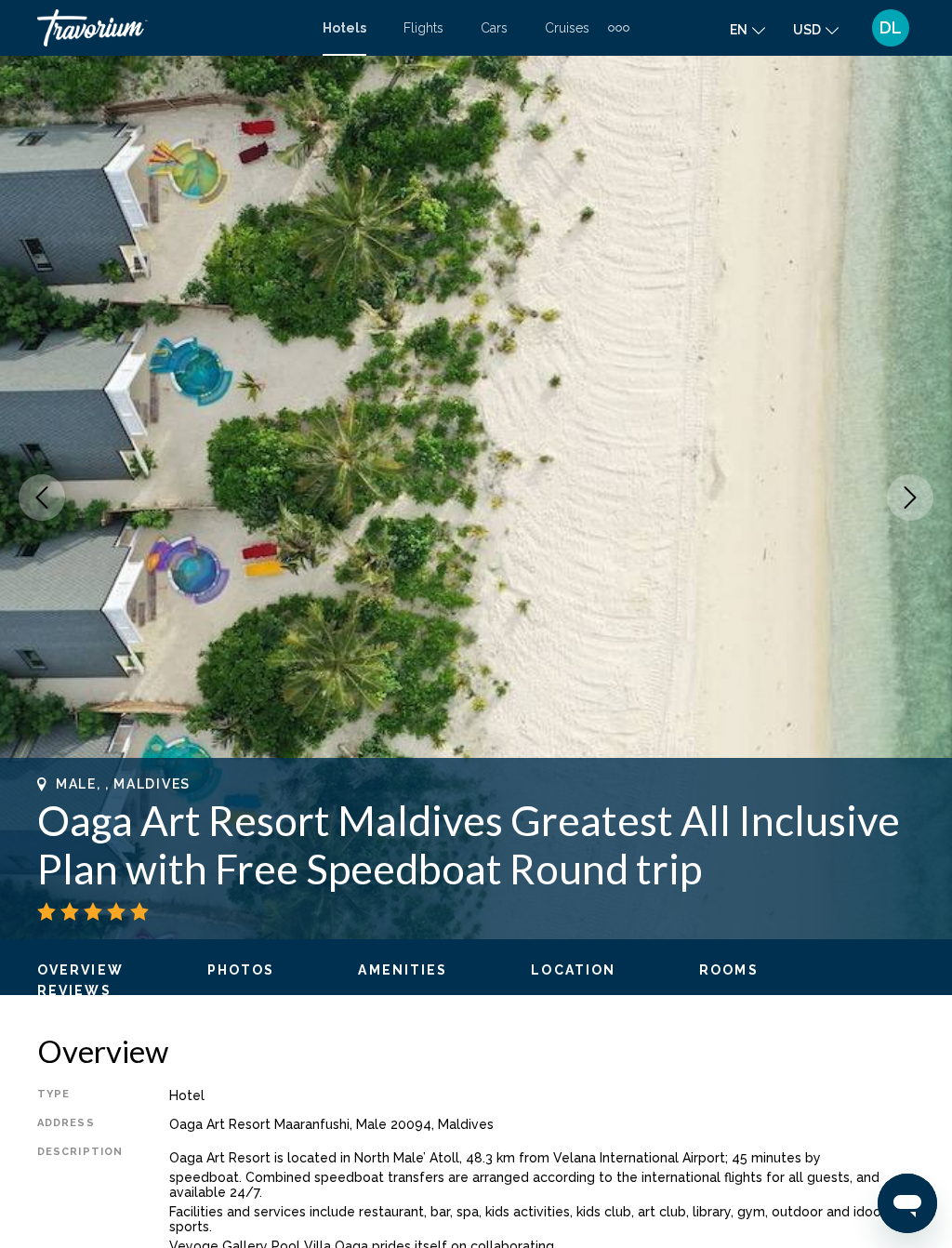 click 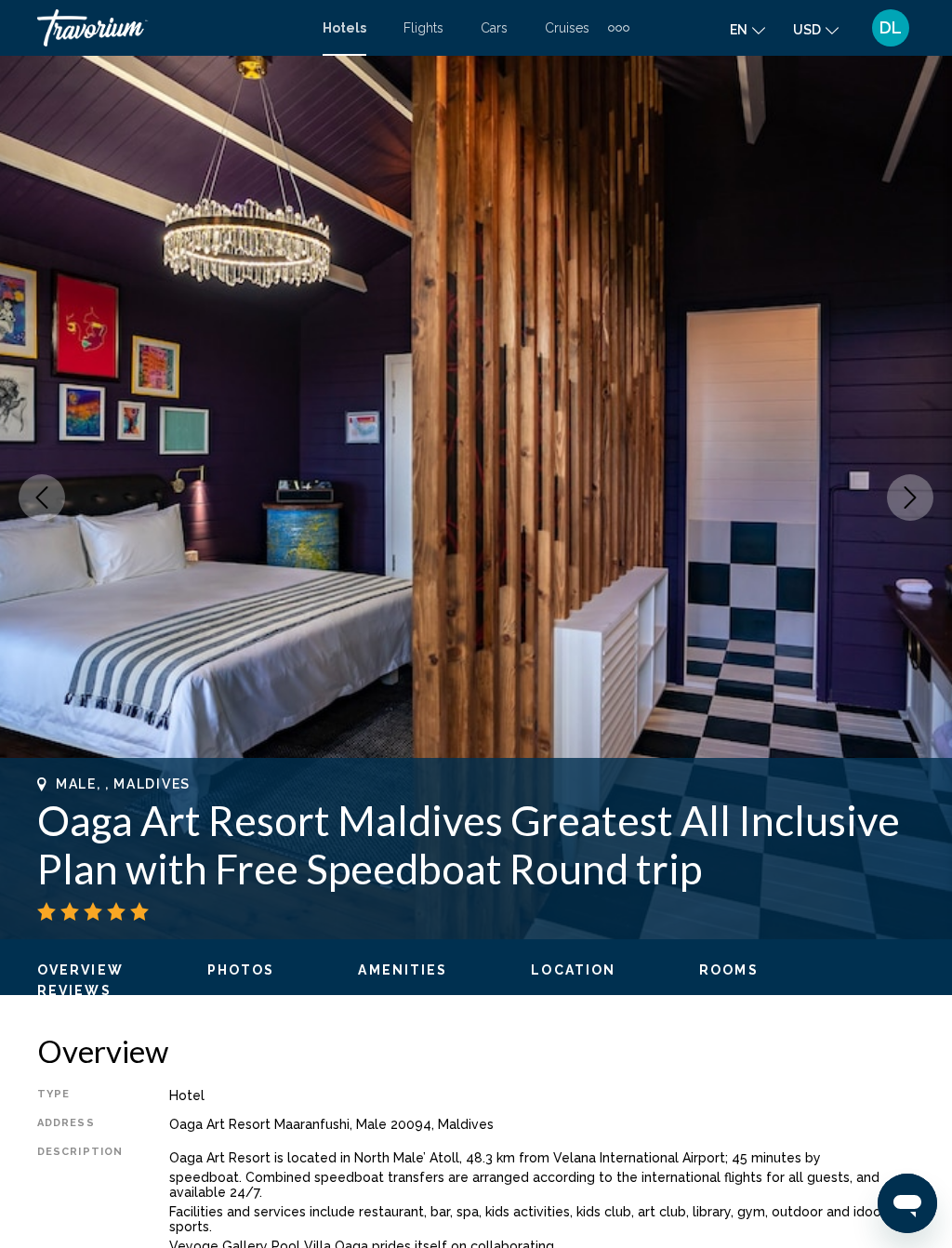 click 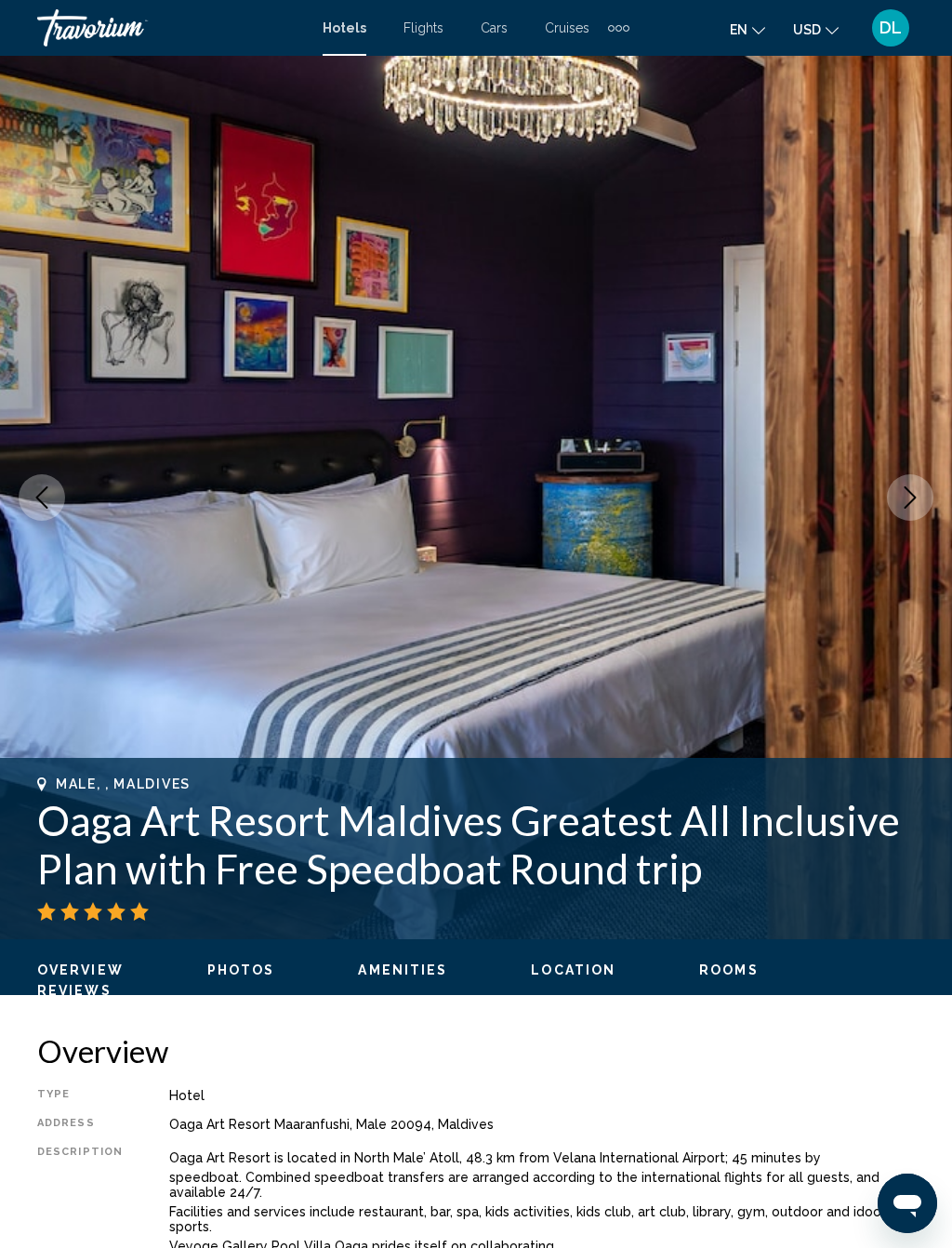 click 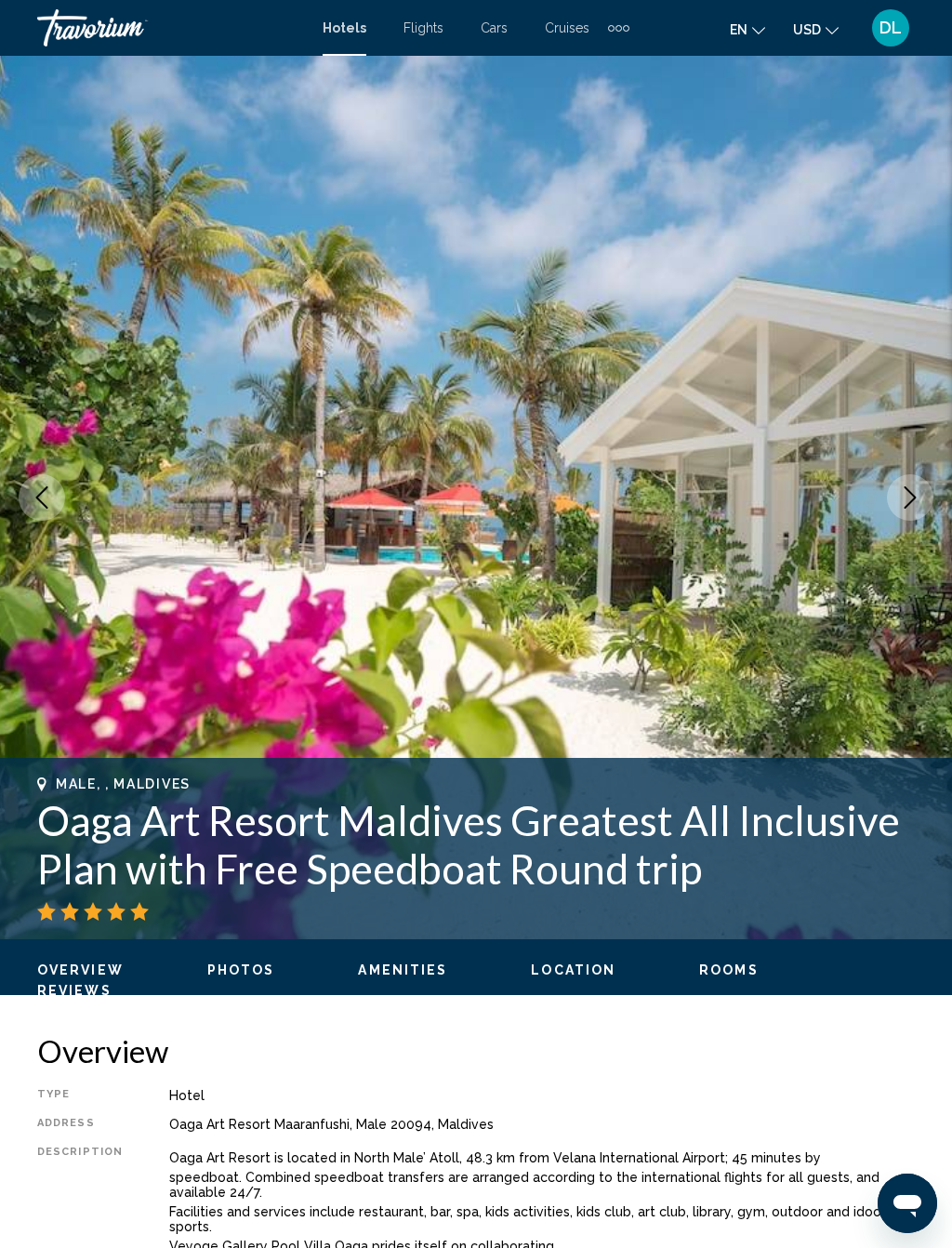 click 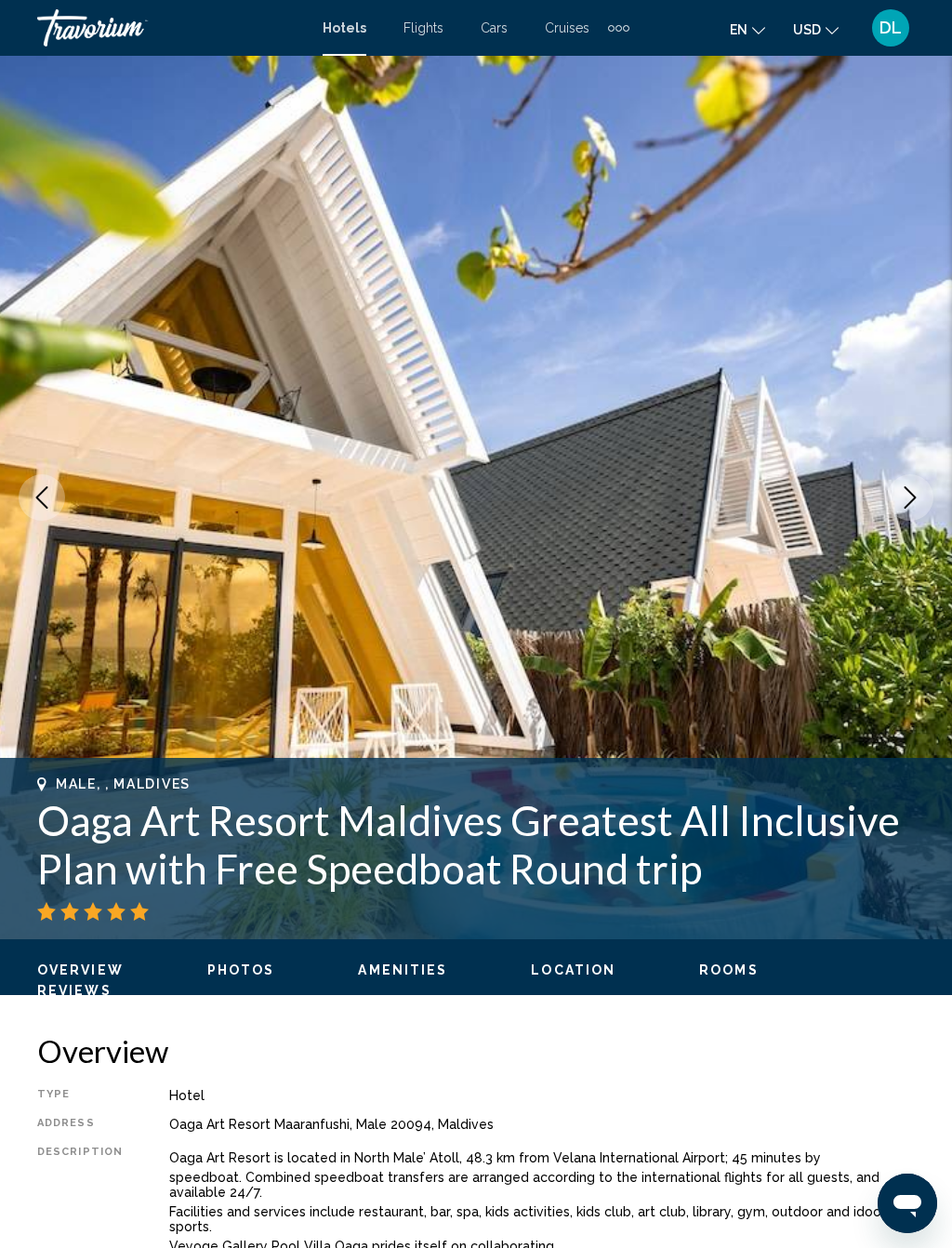 click at bounding box center (476, 498) 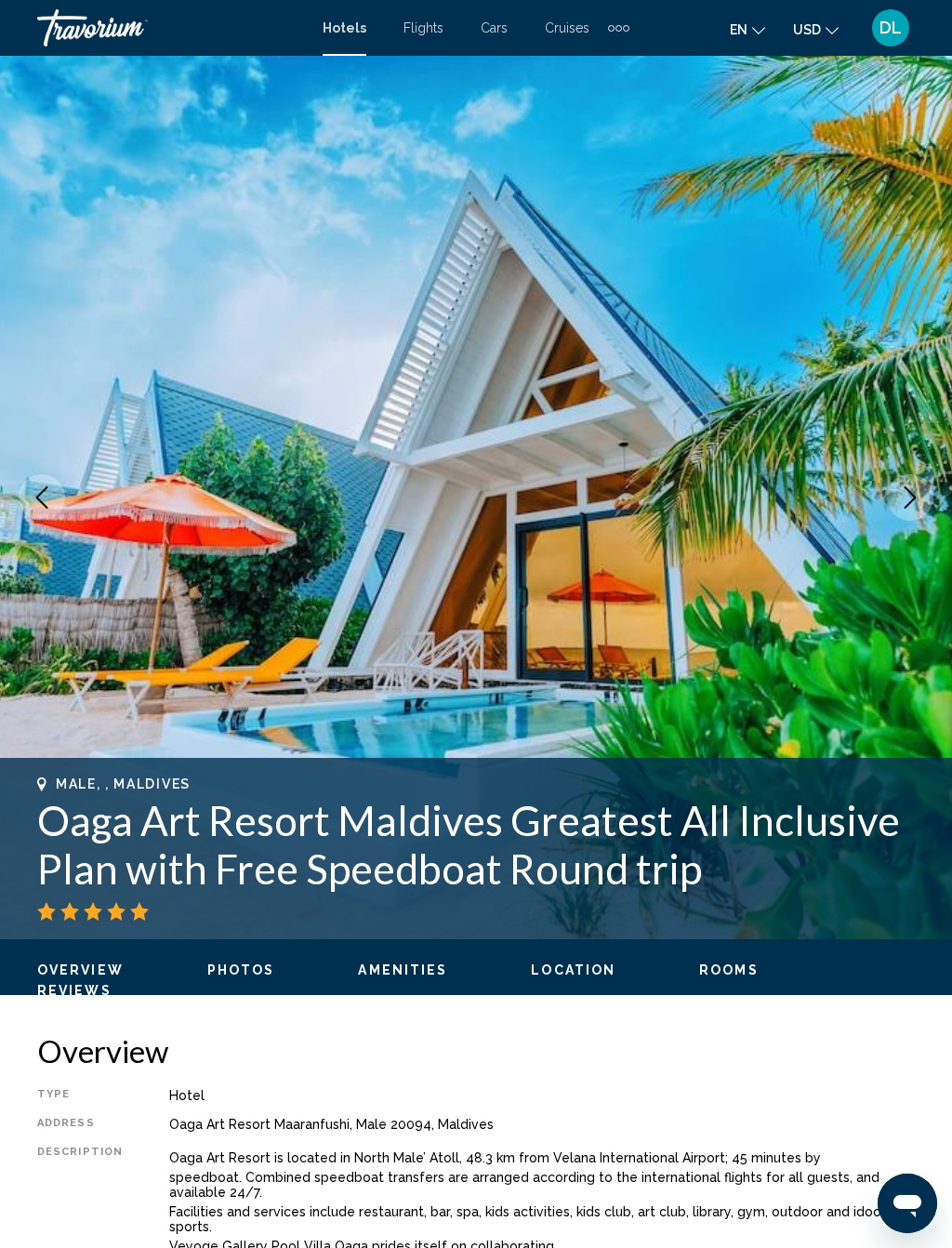 click at bounding box center (910, 498) 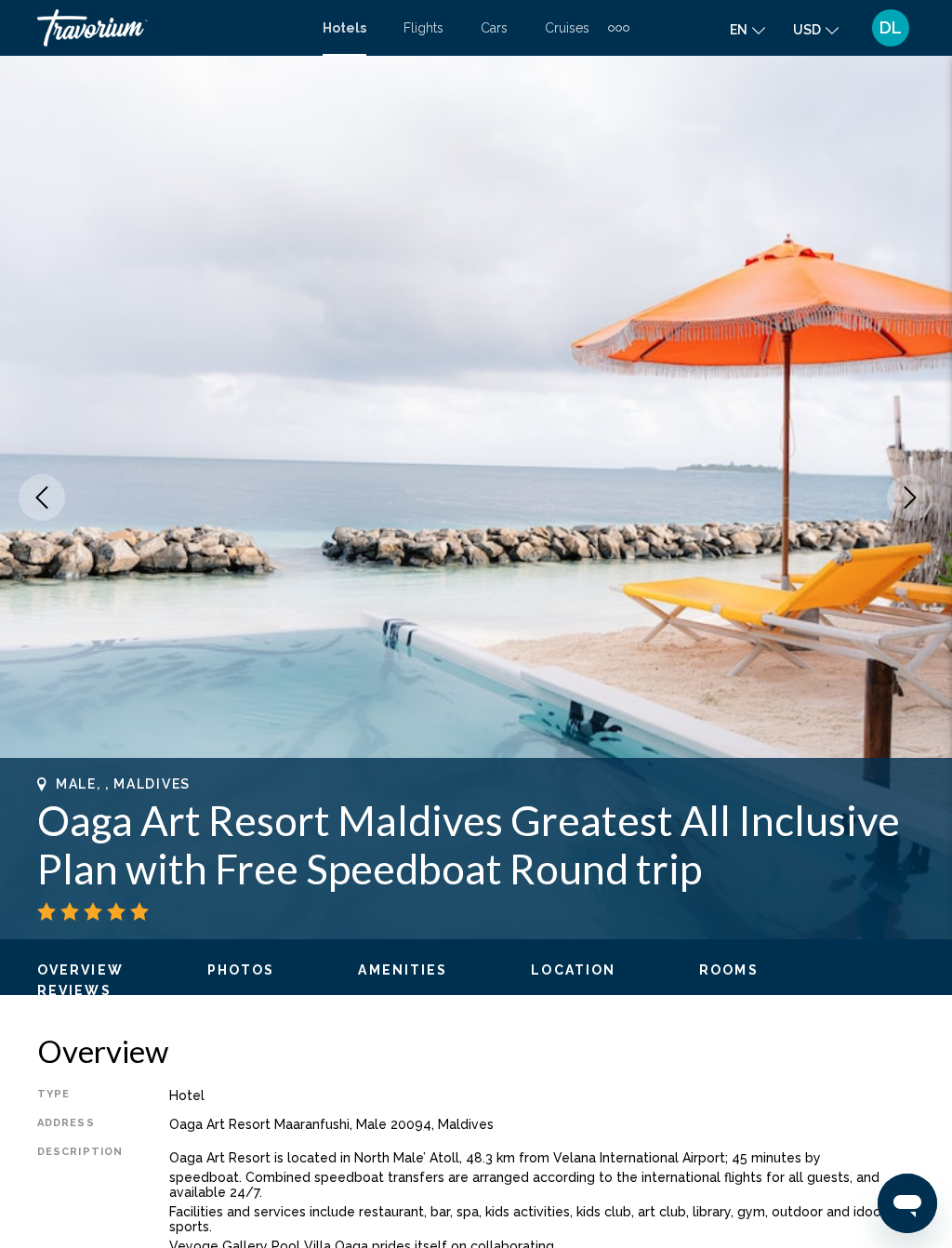 click 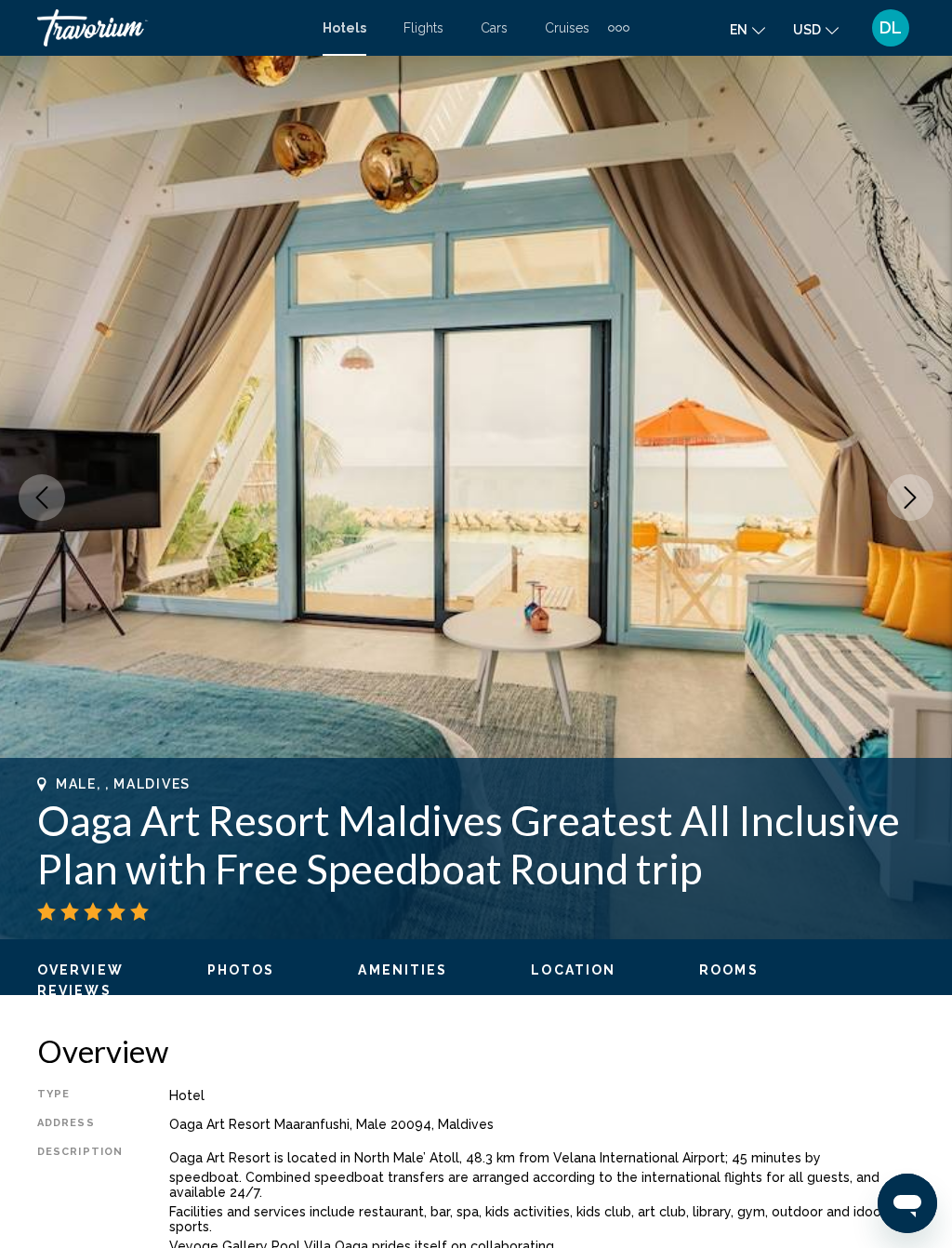 click 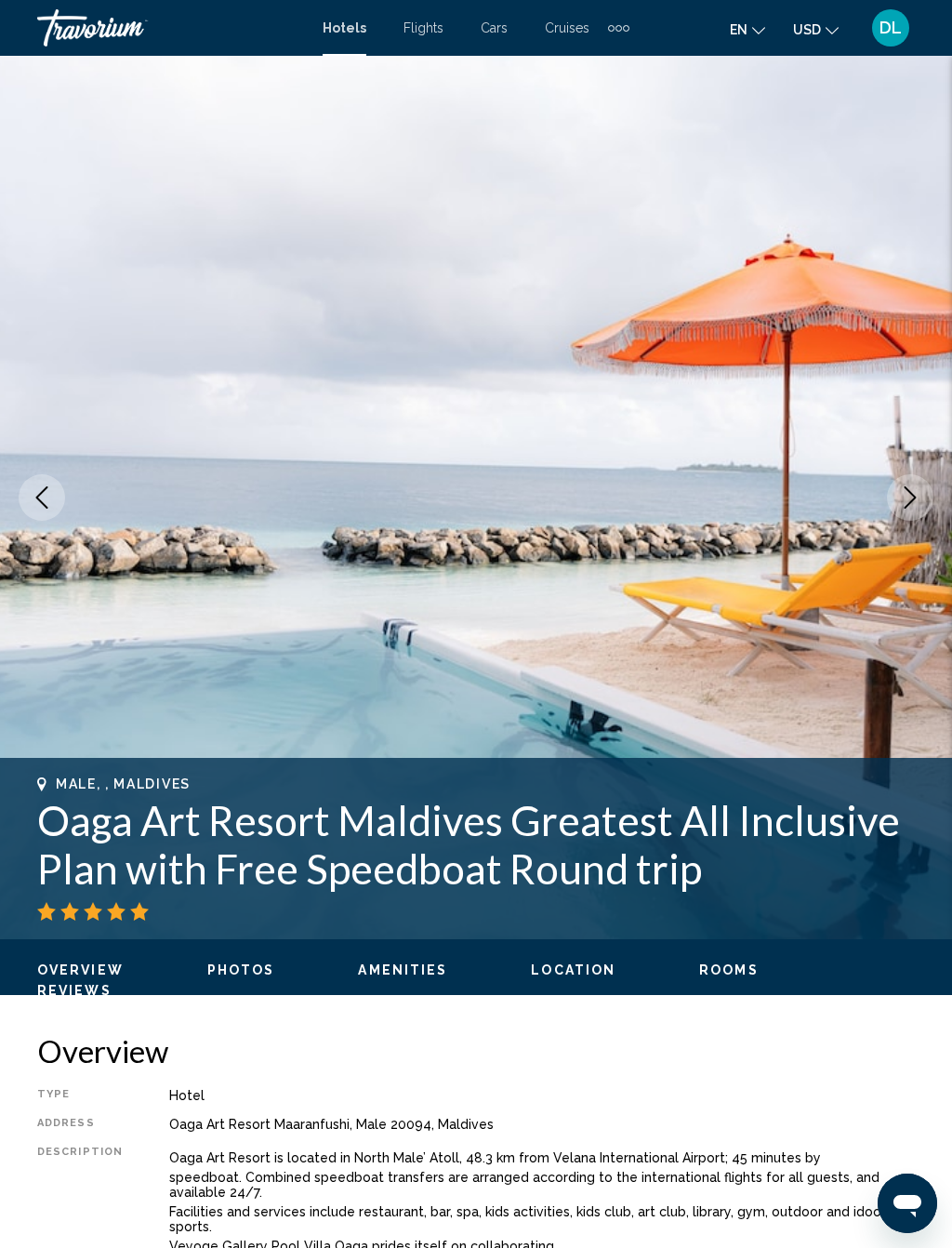 click at bounding box center (910, 498) 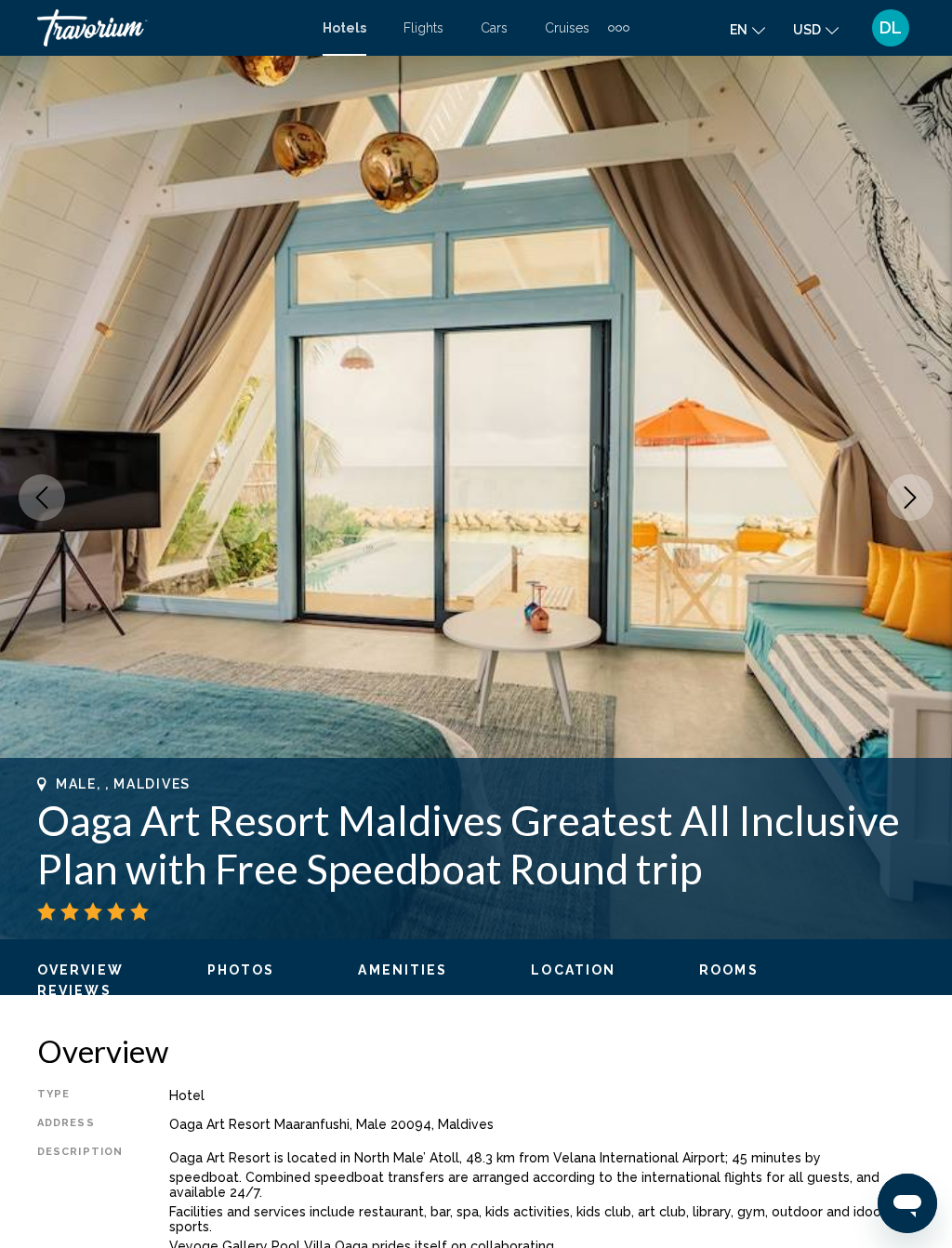 click at bounding box center [910, 498] 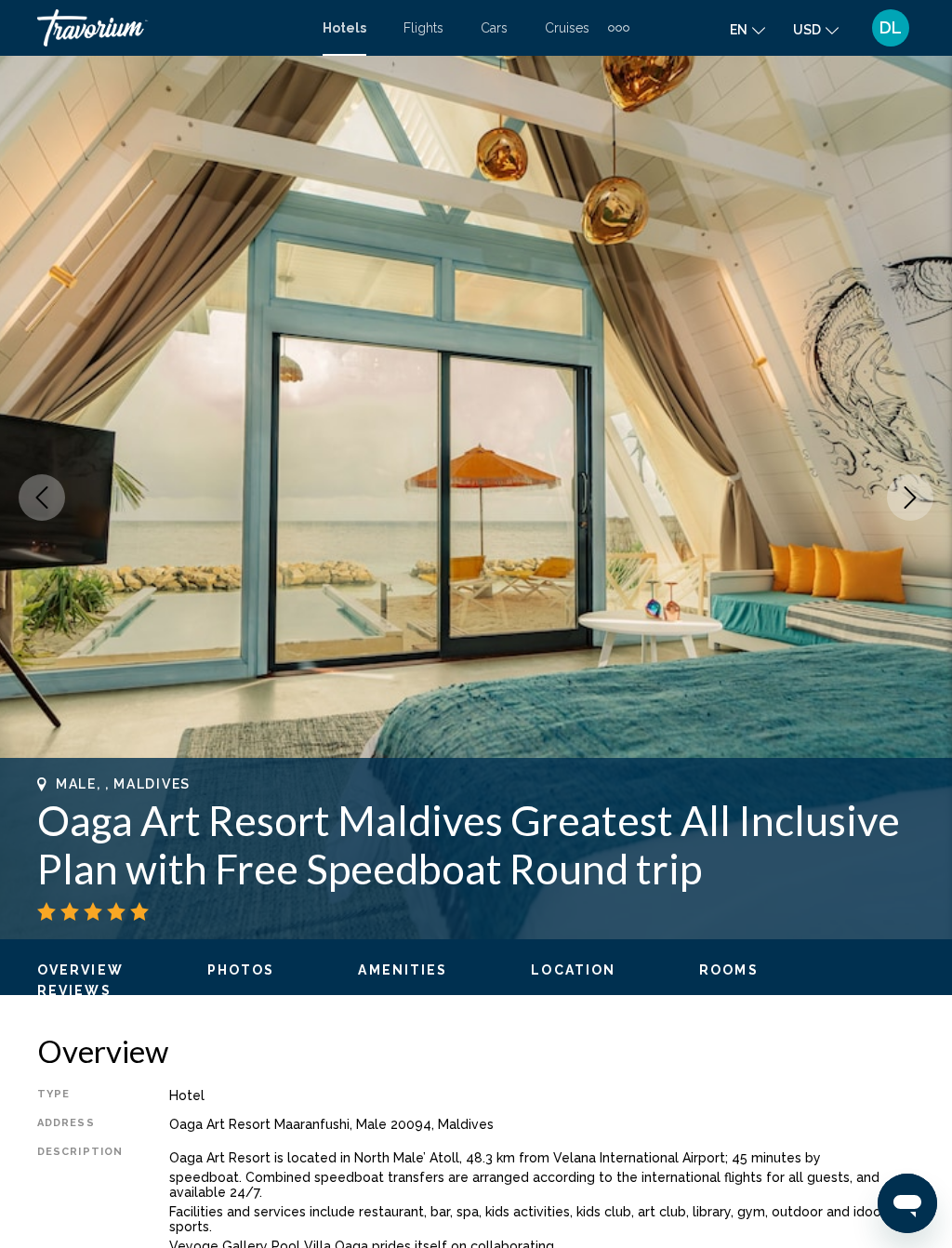 click at bounding box center (910, 498) 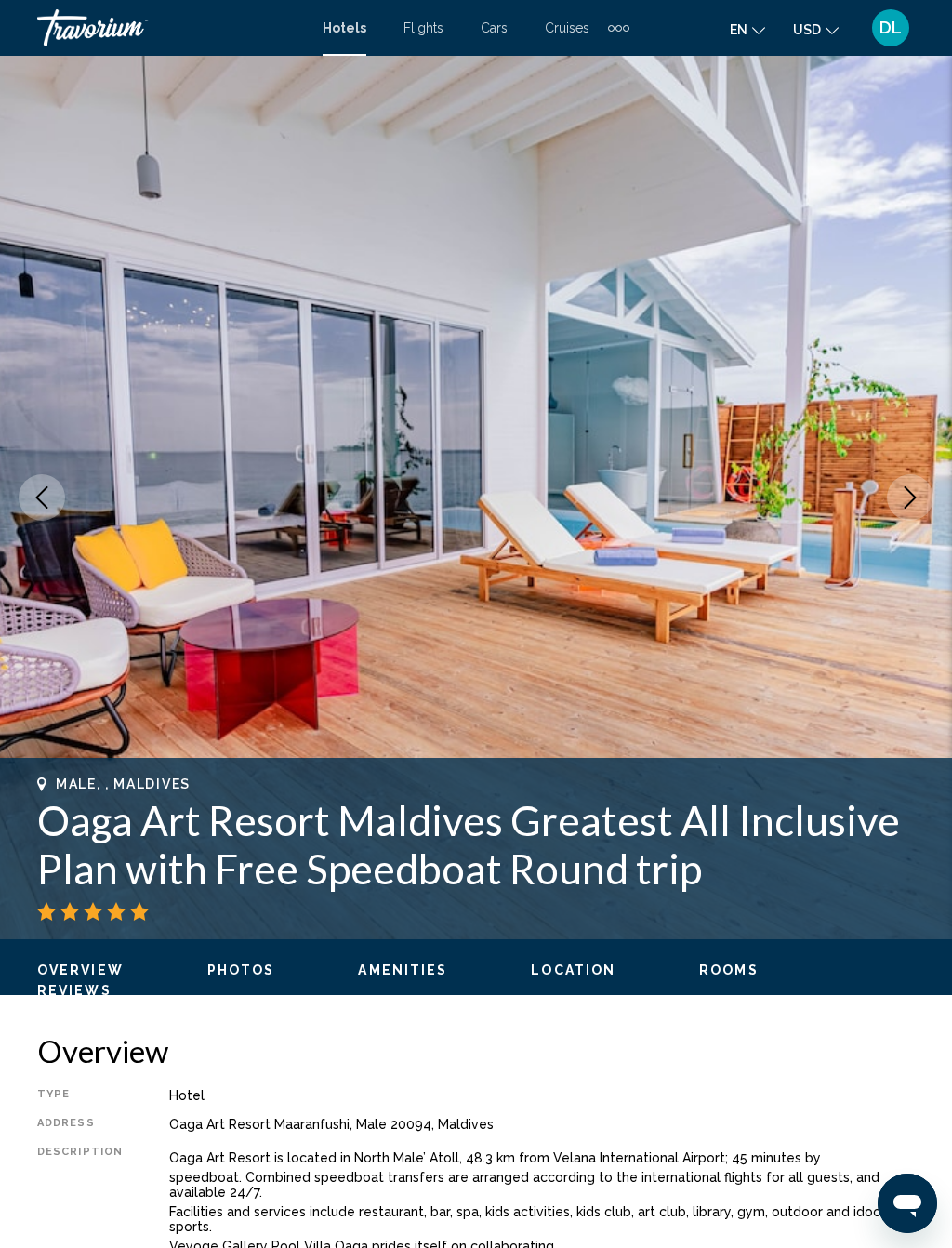 click at bounding box center (910, 498) 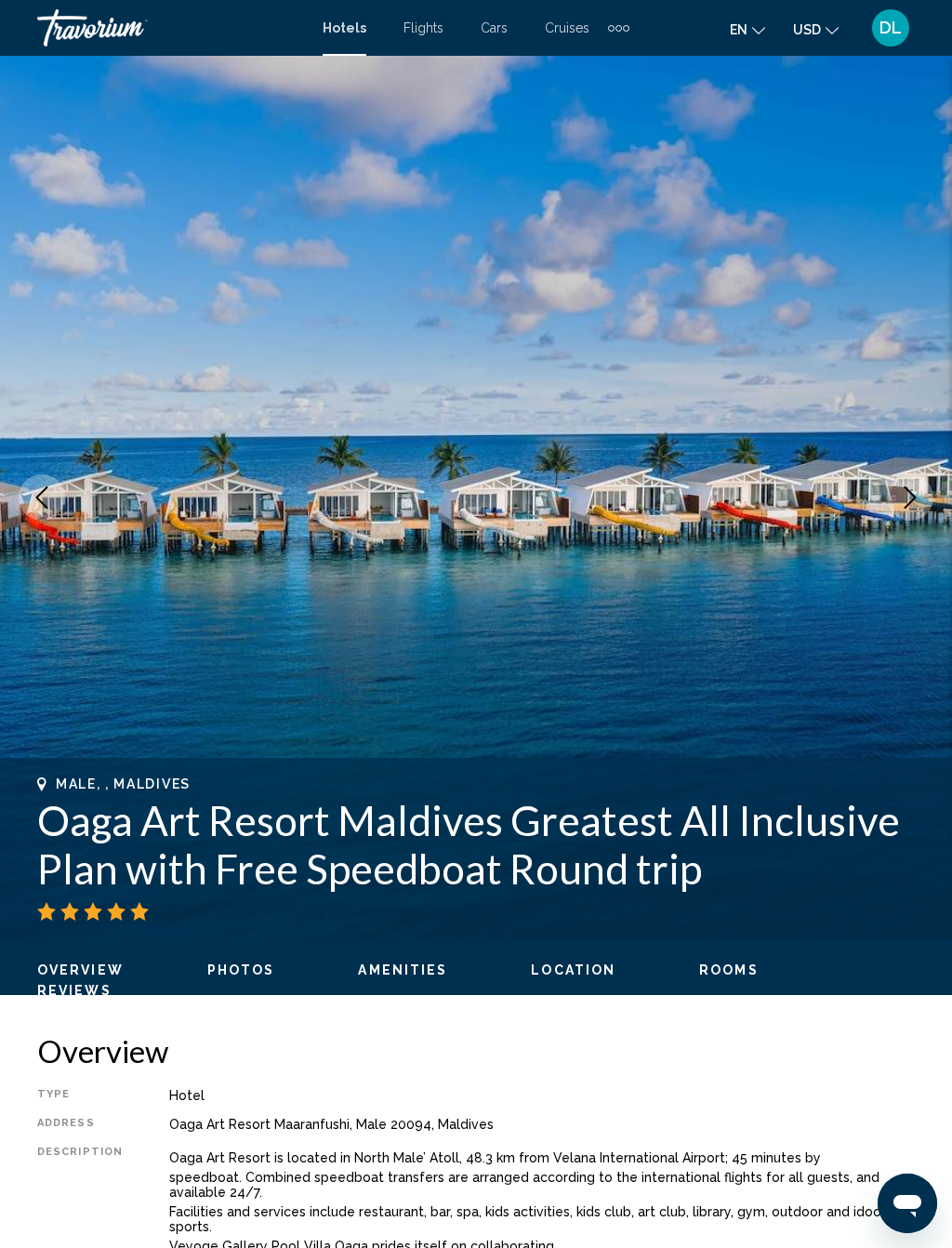 click 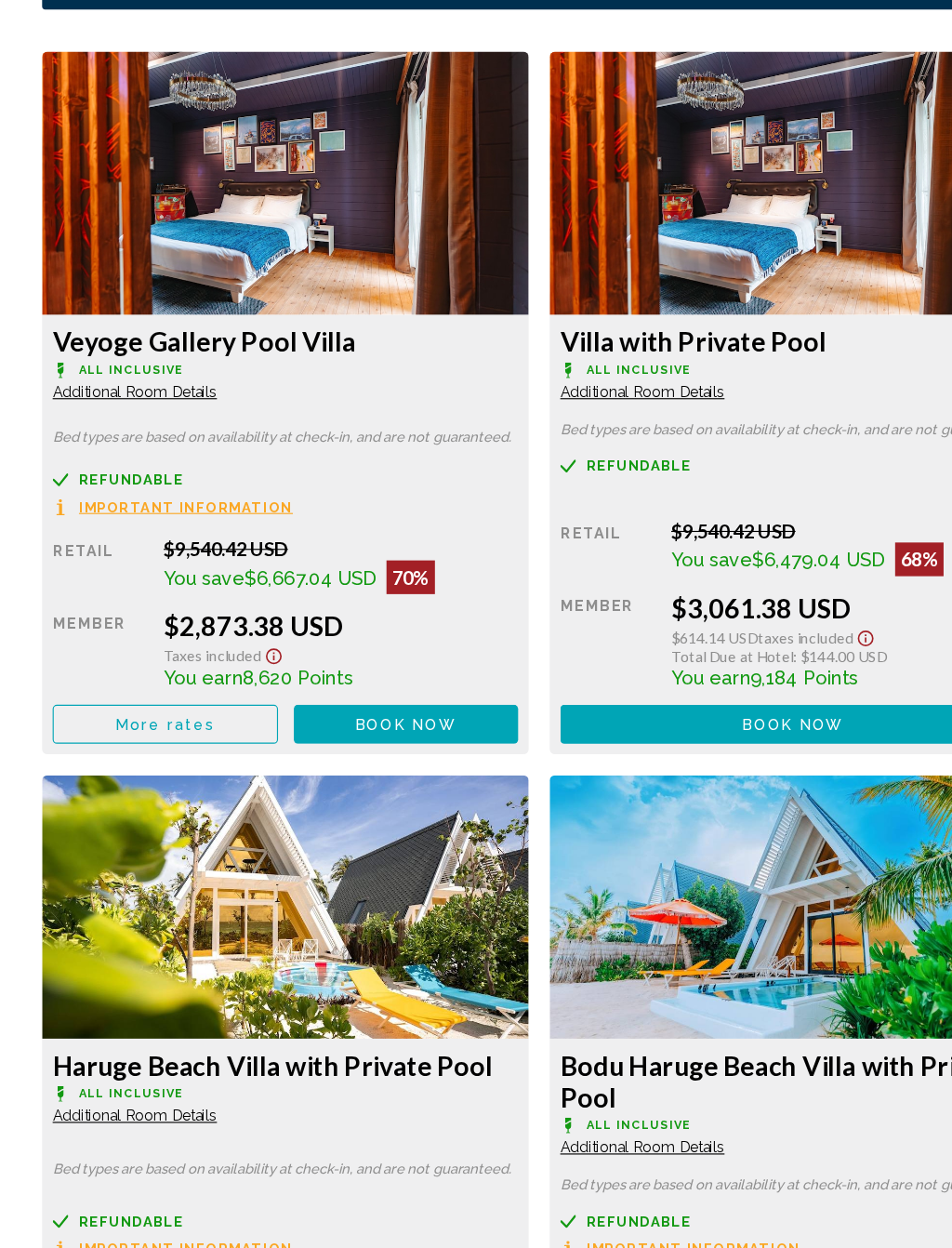 scroll, scrollTop: 3030, scrollLeft: 0, axis: vertical 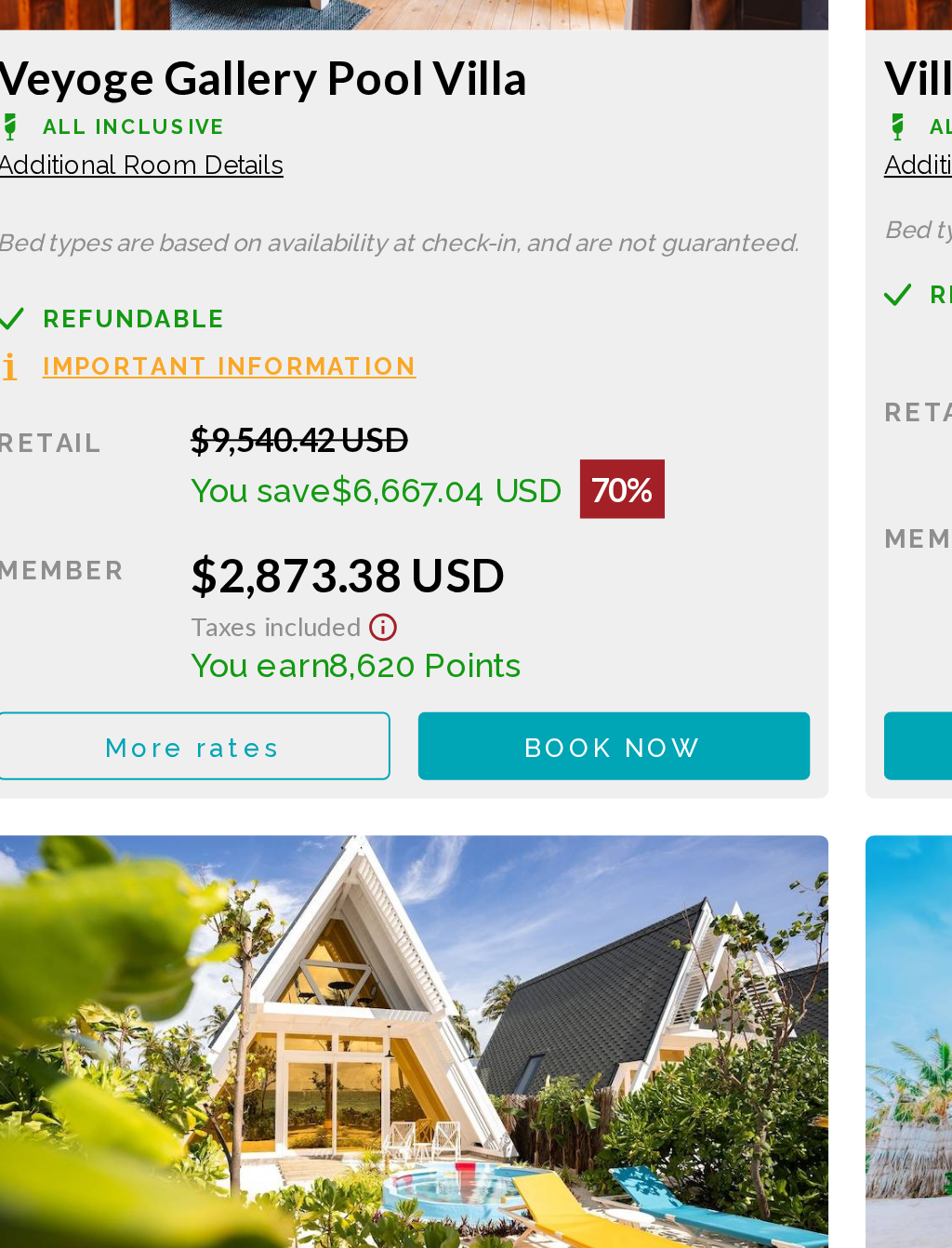 click on "Book now" at bounding box center (358, 763) 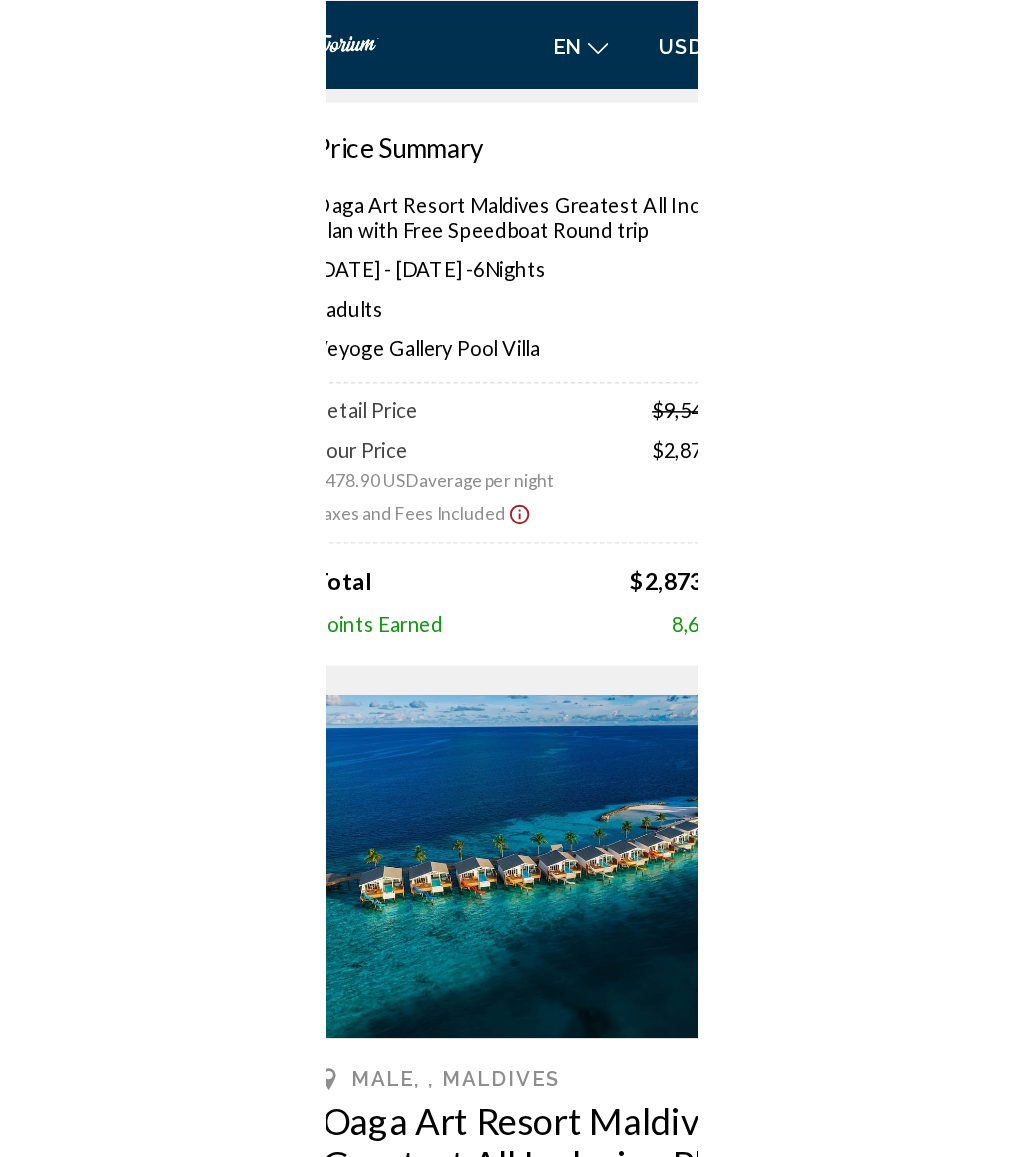 scroll, scrollTop: 0, scrollLeft: 0, axis: both 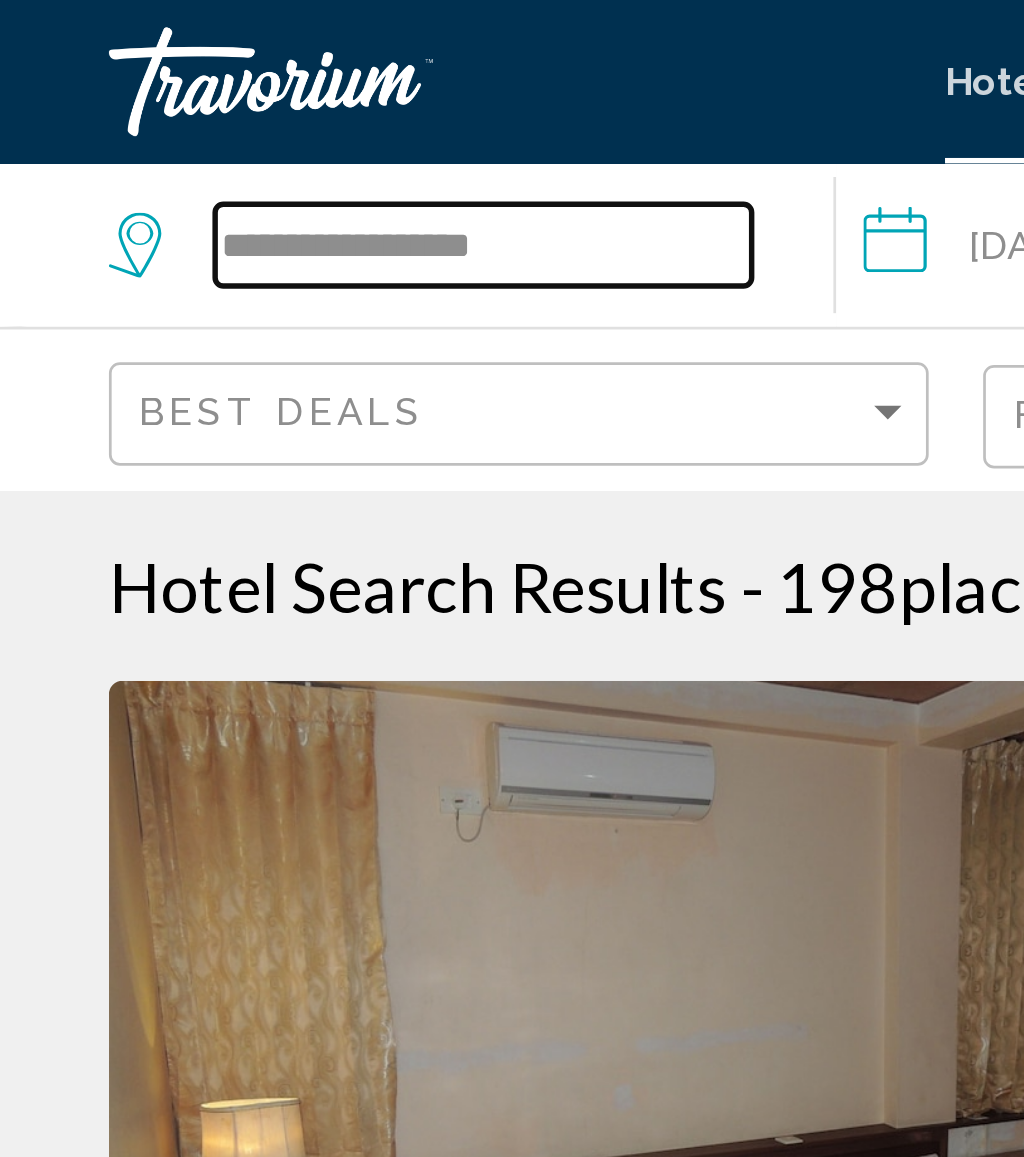 click on "**********" at bounding box center (177, 90) 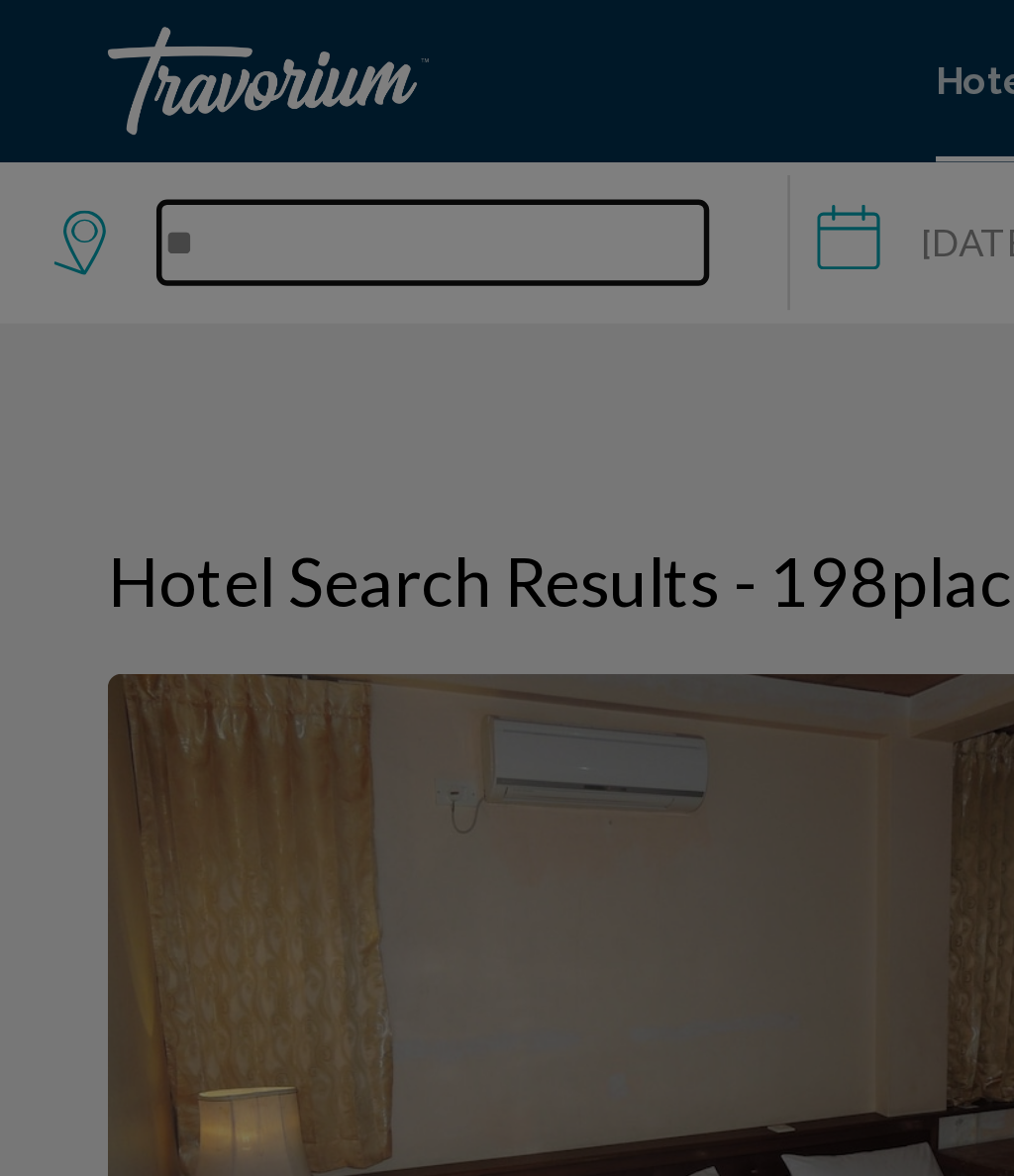 type on "*" 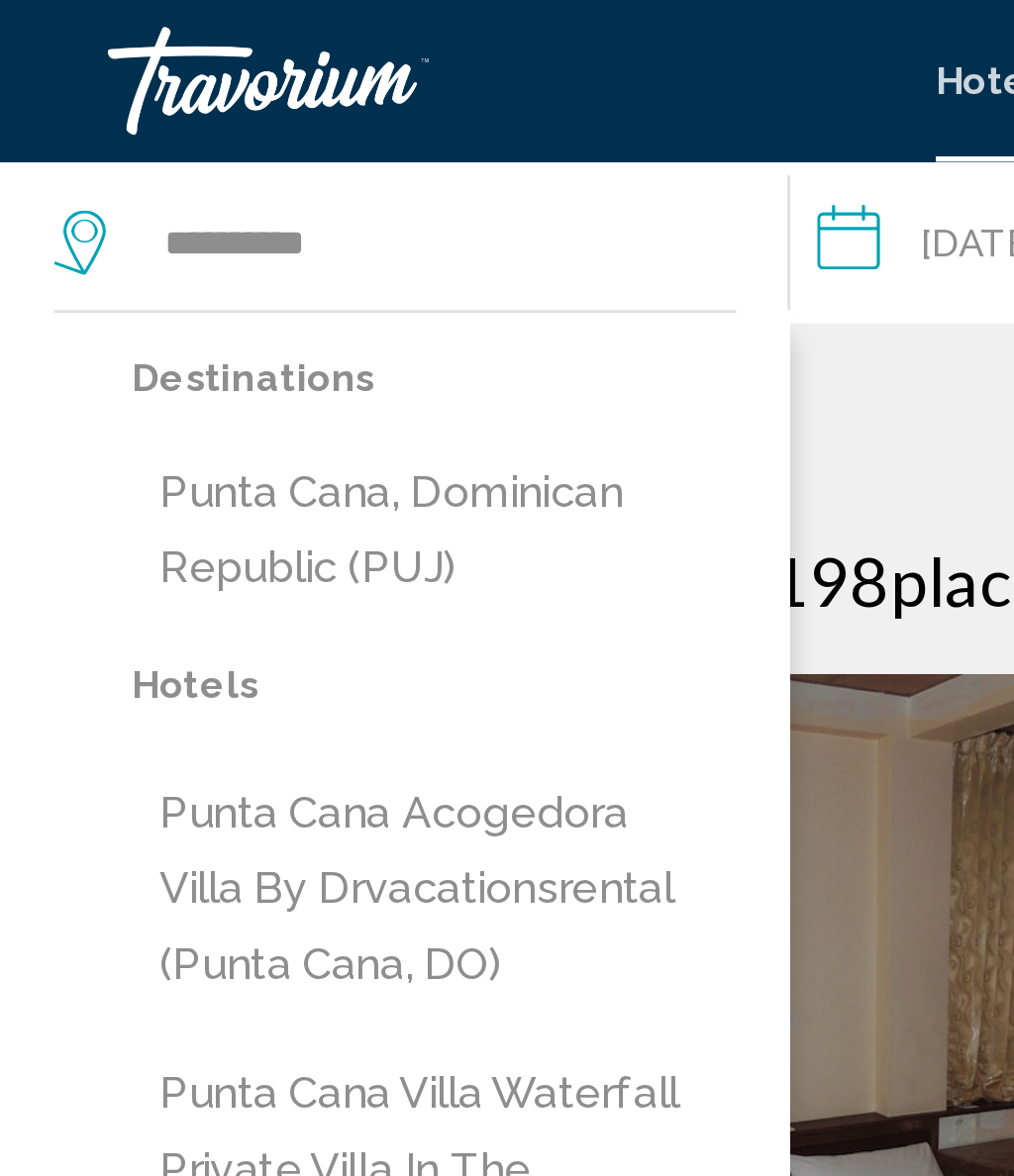 click on "Punta Cana, Dominican Republic (PUJ)" at bounding box center (159, 195) 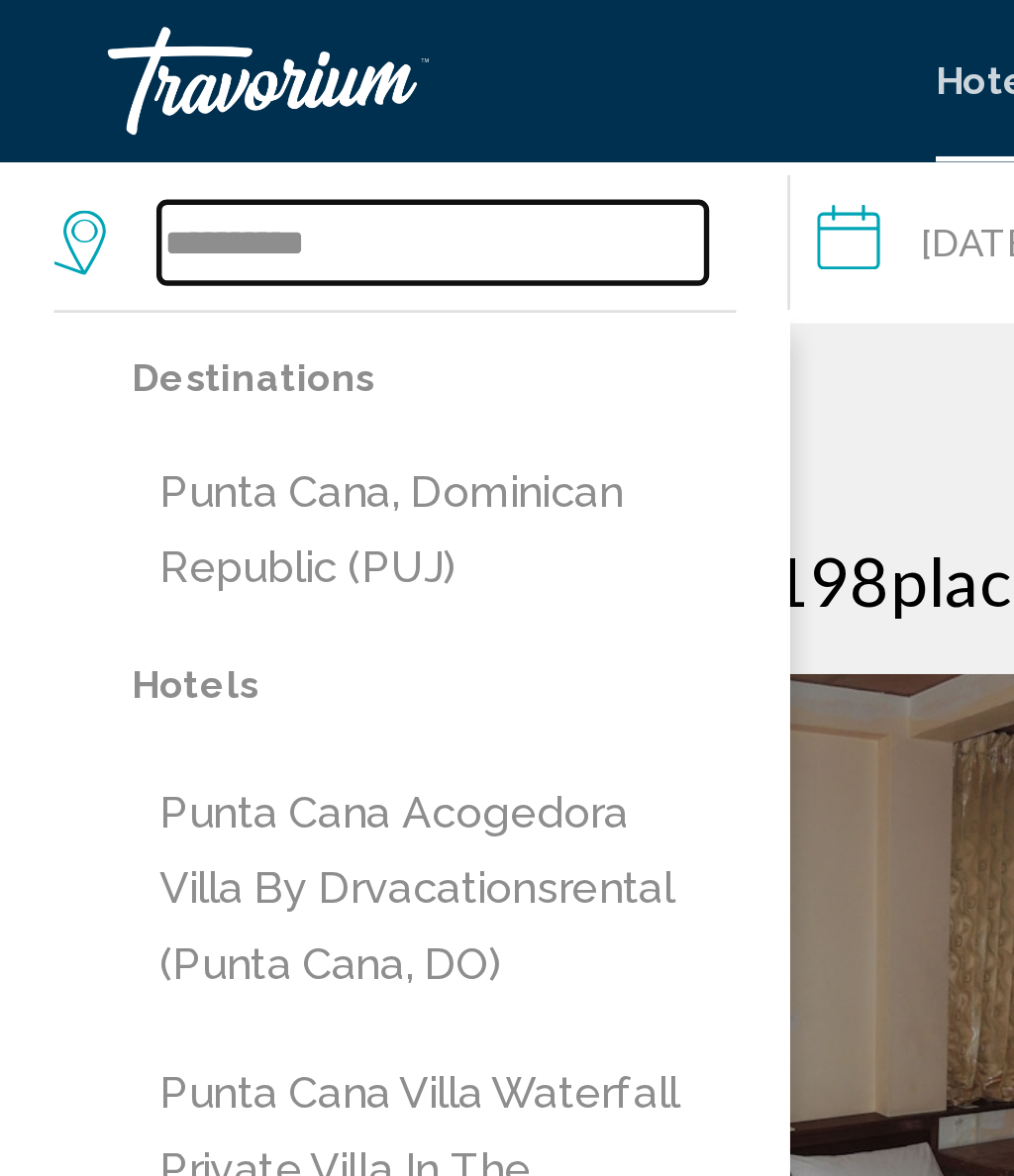 type on "**********" 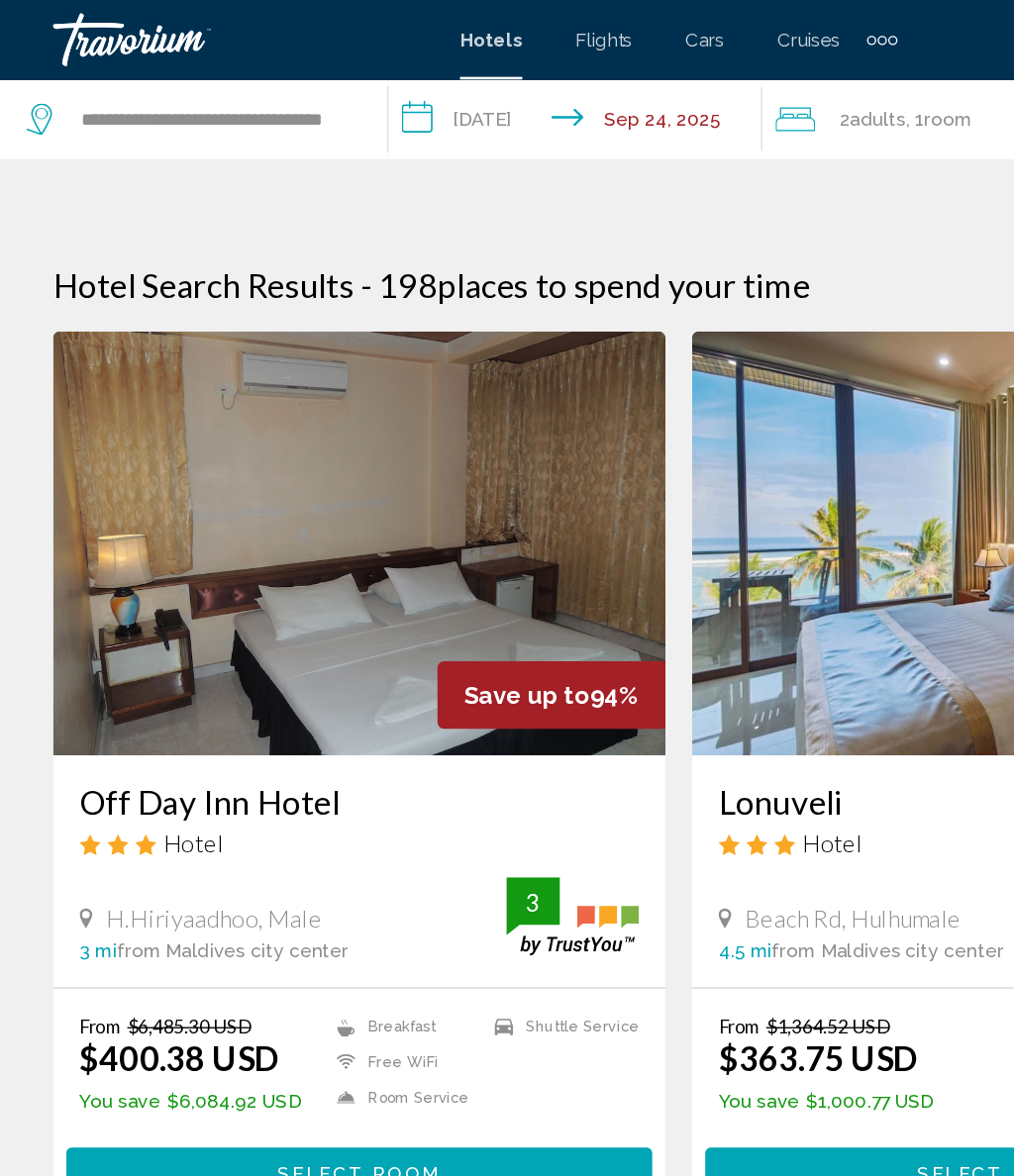 click on "**********" at bounding box center (434, 92) 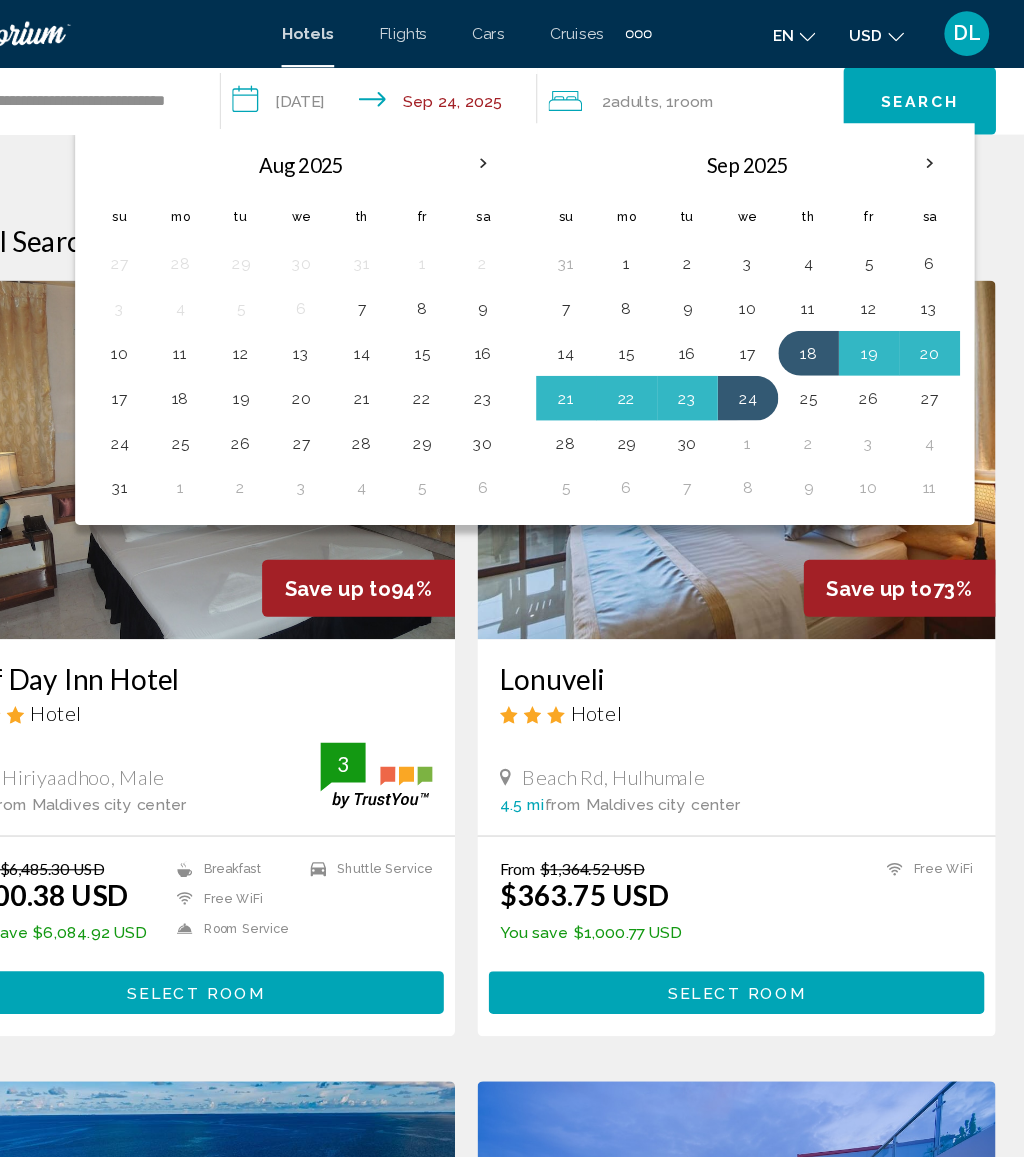 click on "3" at bounding box center (763, 235) 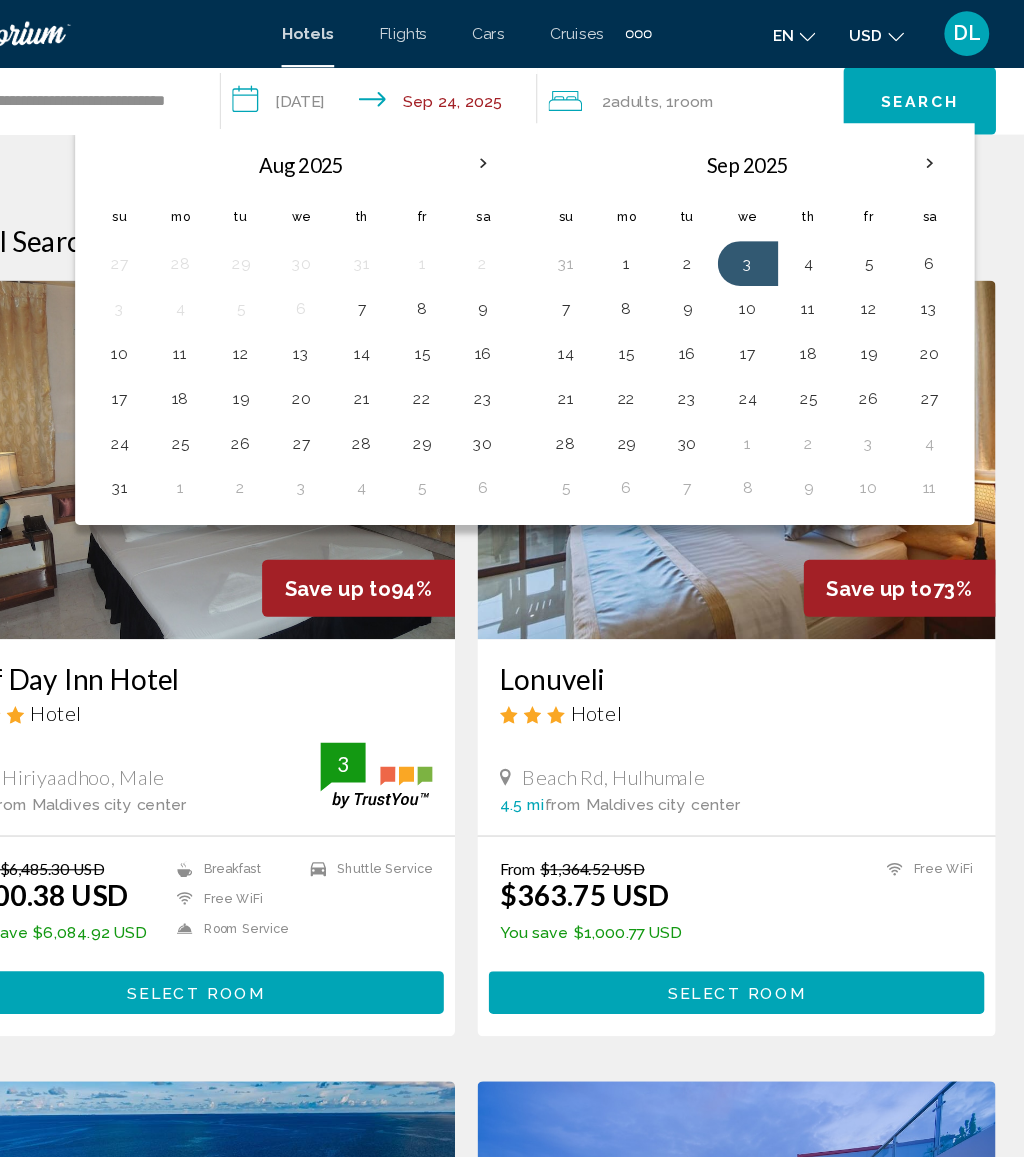 click on "9" at bounding box center (709, 275) 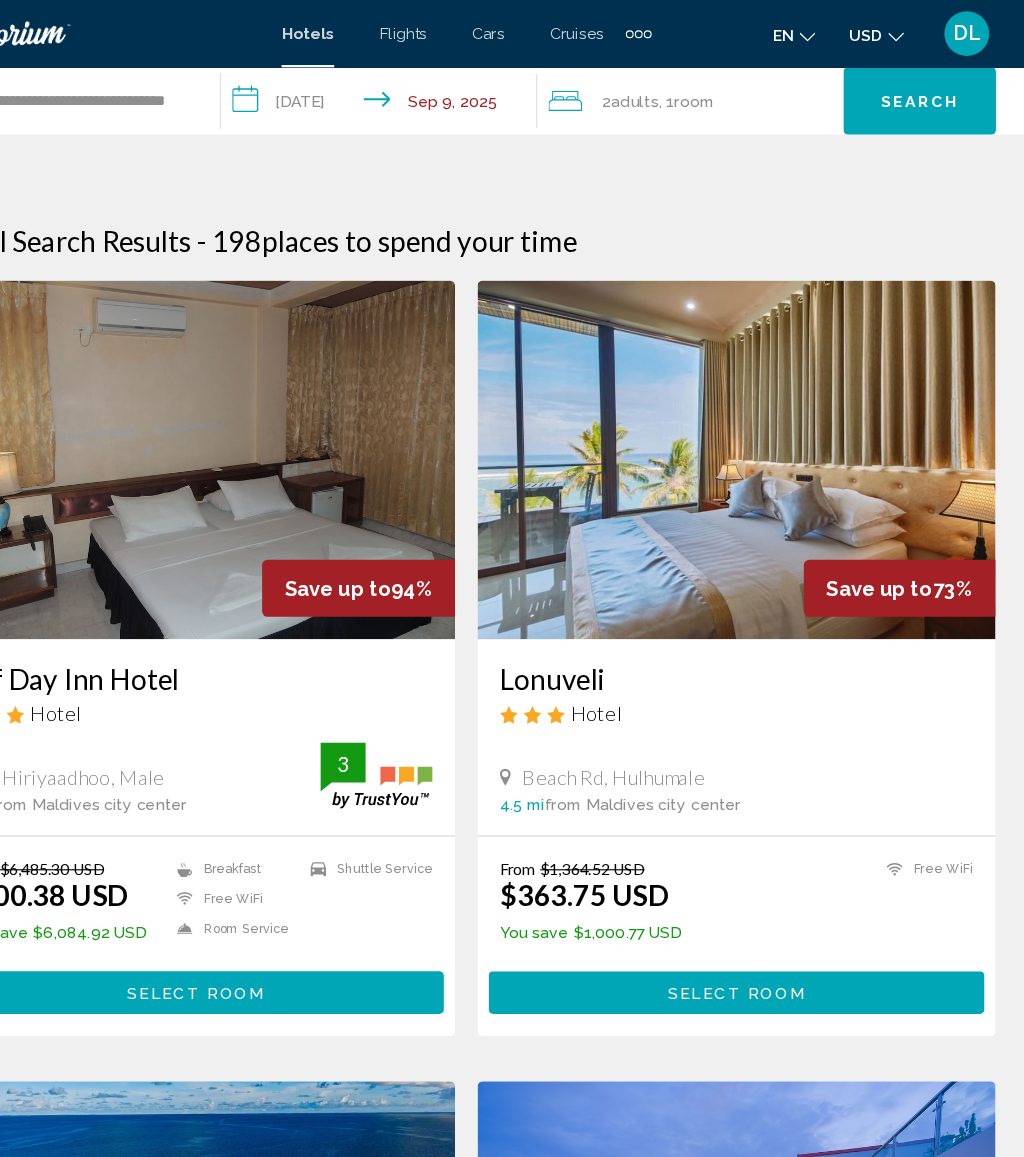 click on "2  Adult Adults , 1  Room rooms" 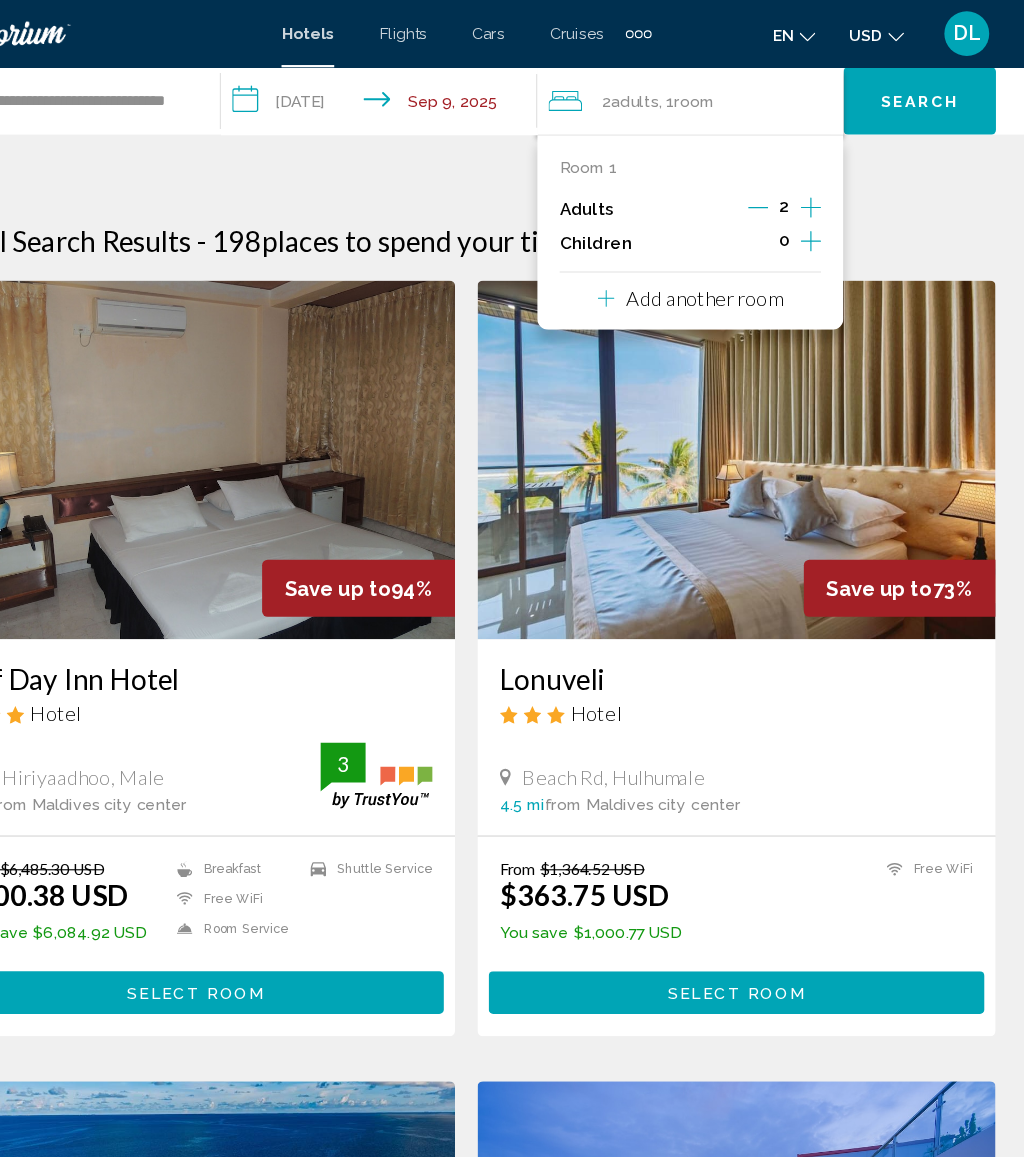click 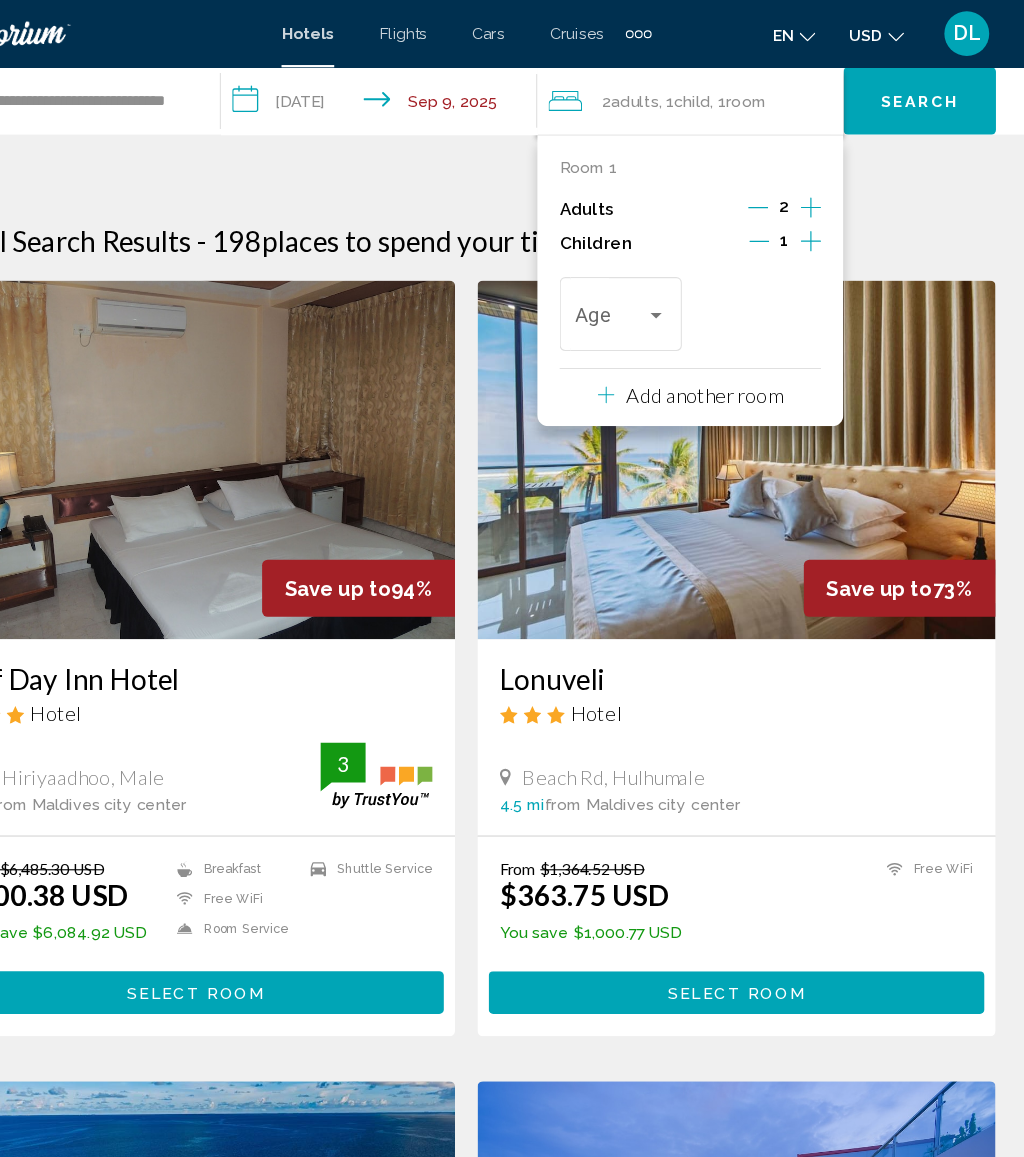 click at bounding box center (650, 285) 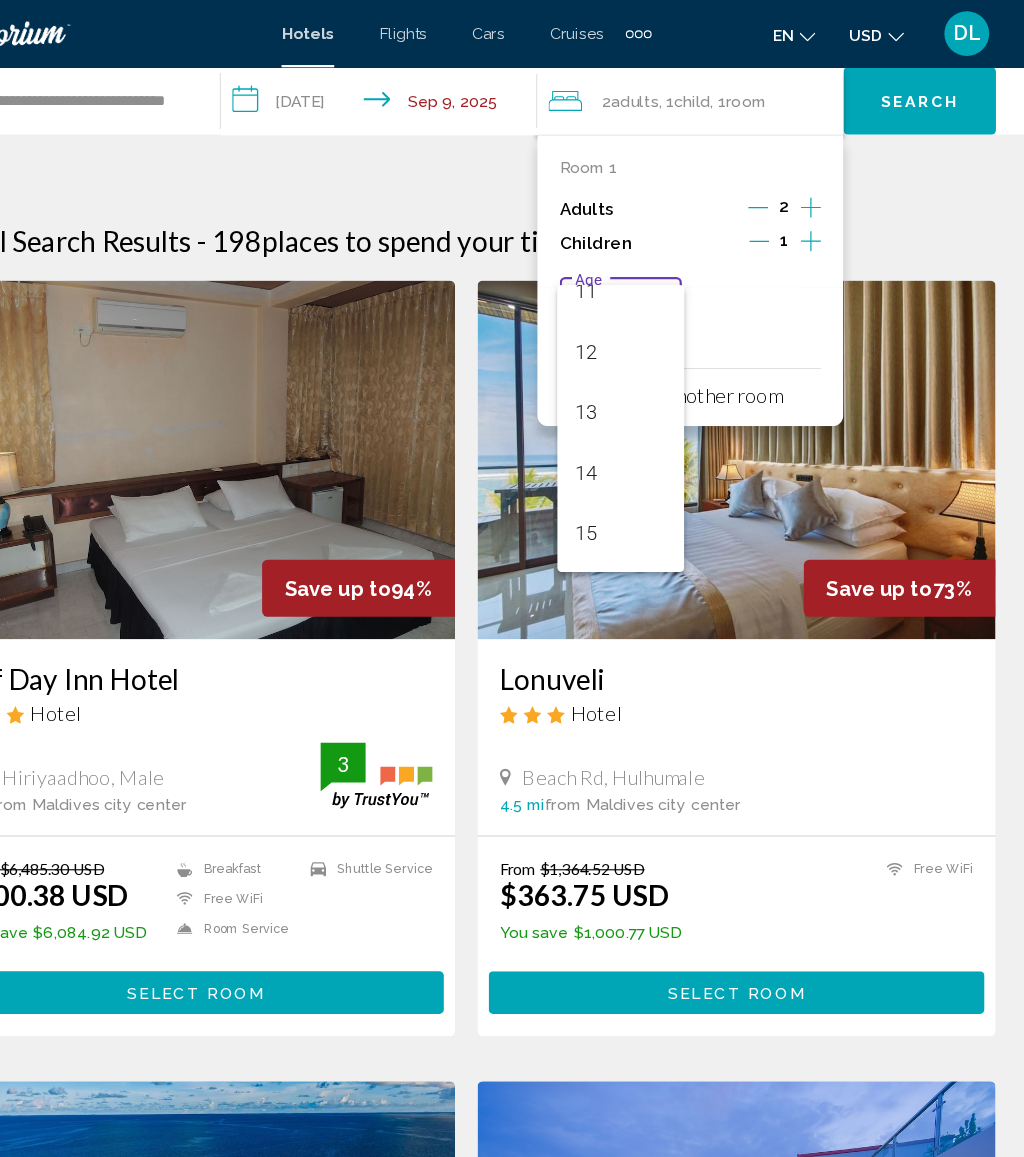 scroll, scrollTop: 651, scrollLeft: 0, axis: vertical 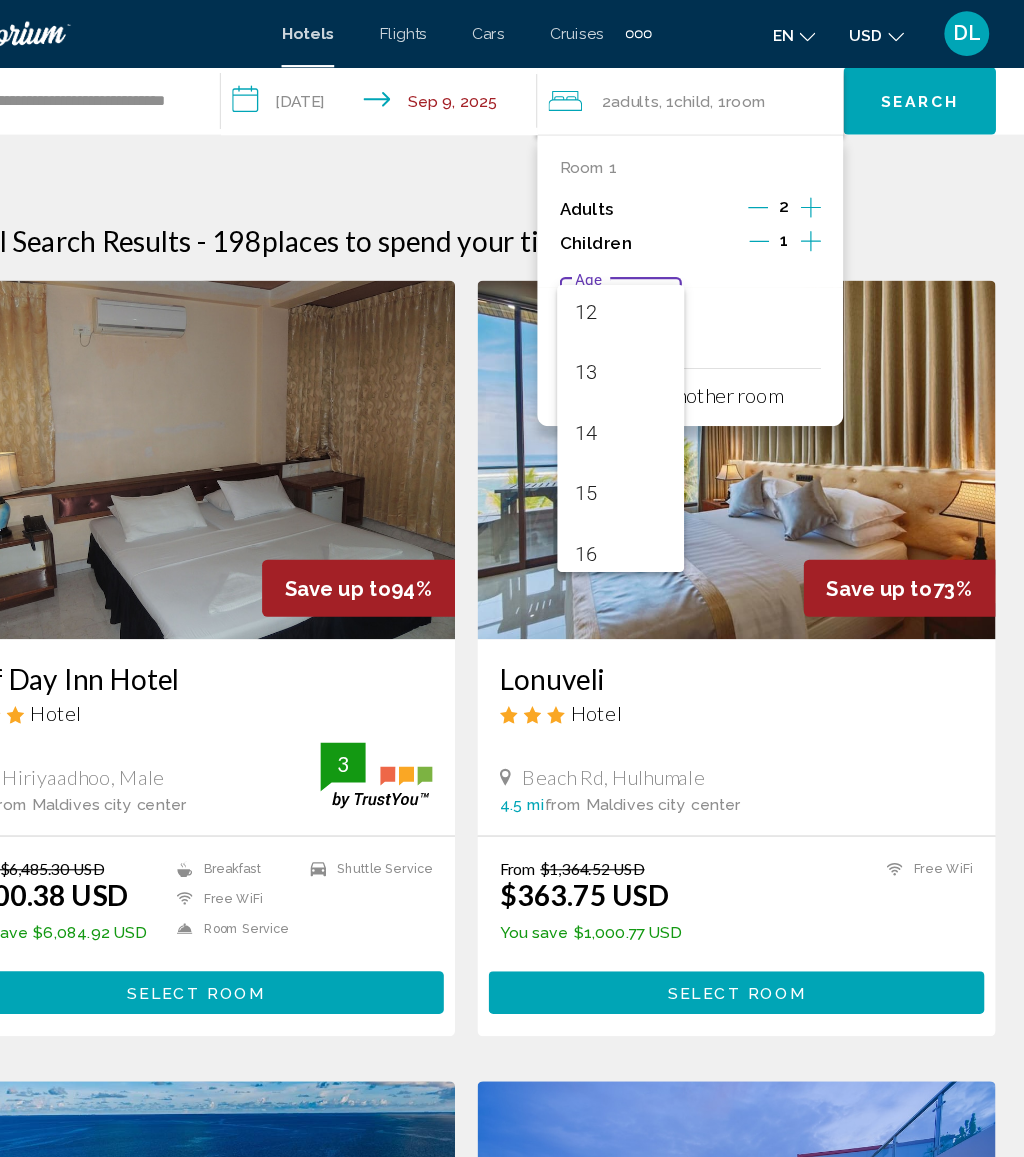 click on "12" at bounding box center (650, 278) 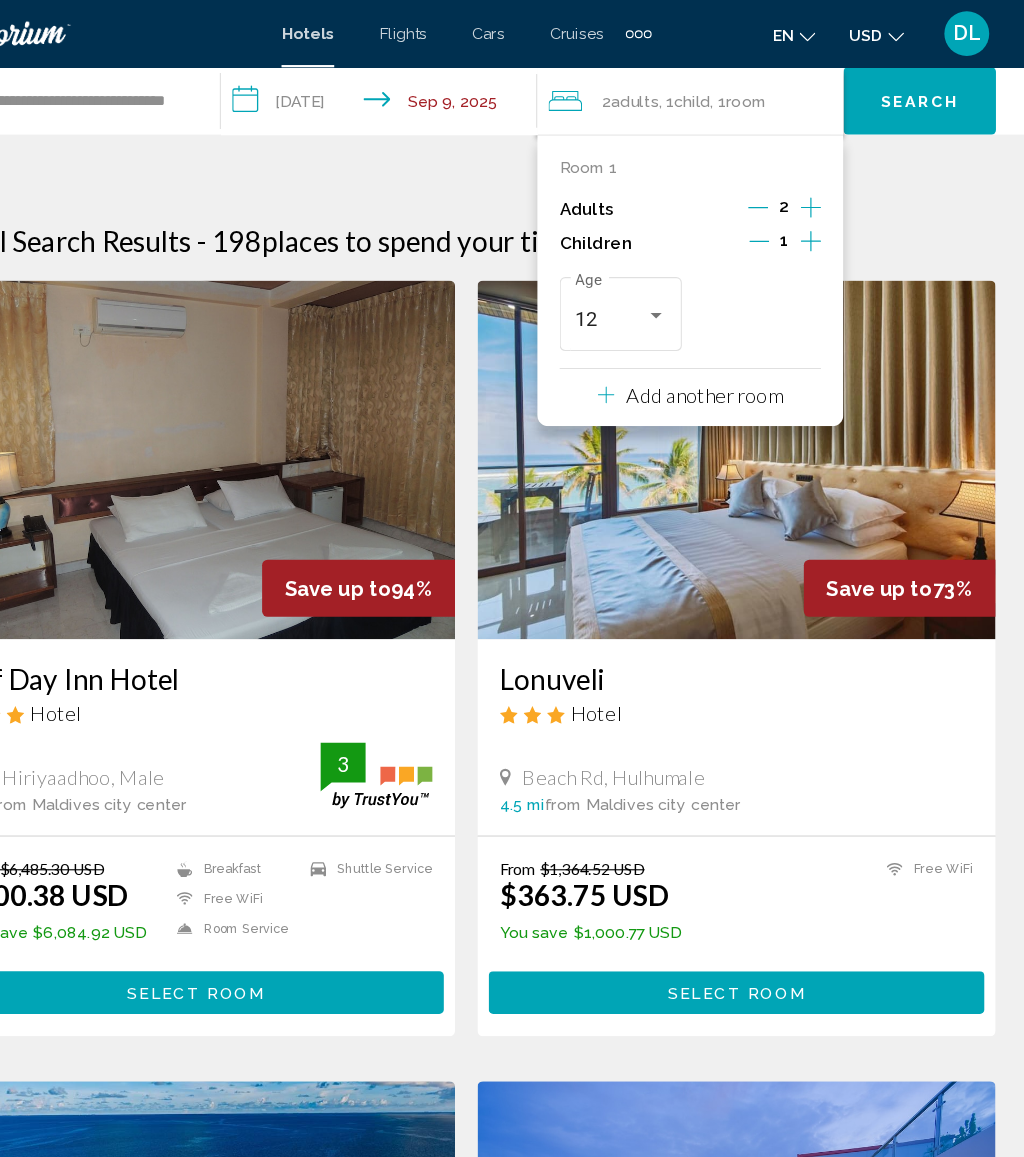 click on "Search" 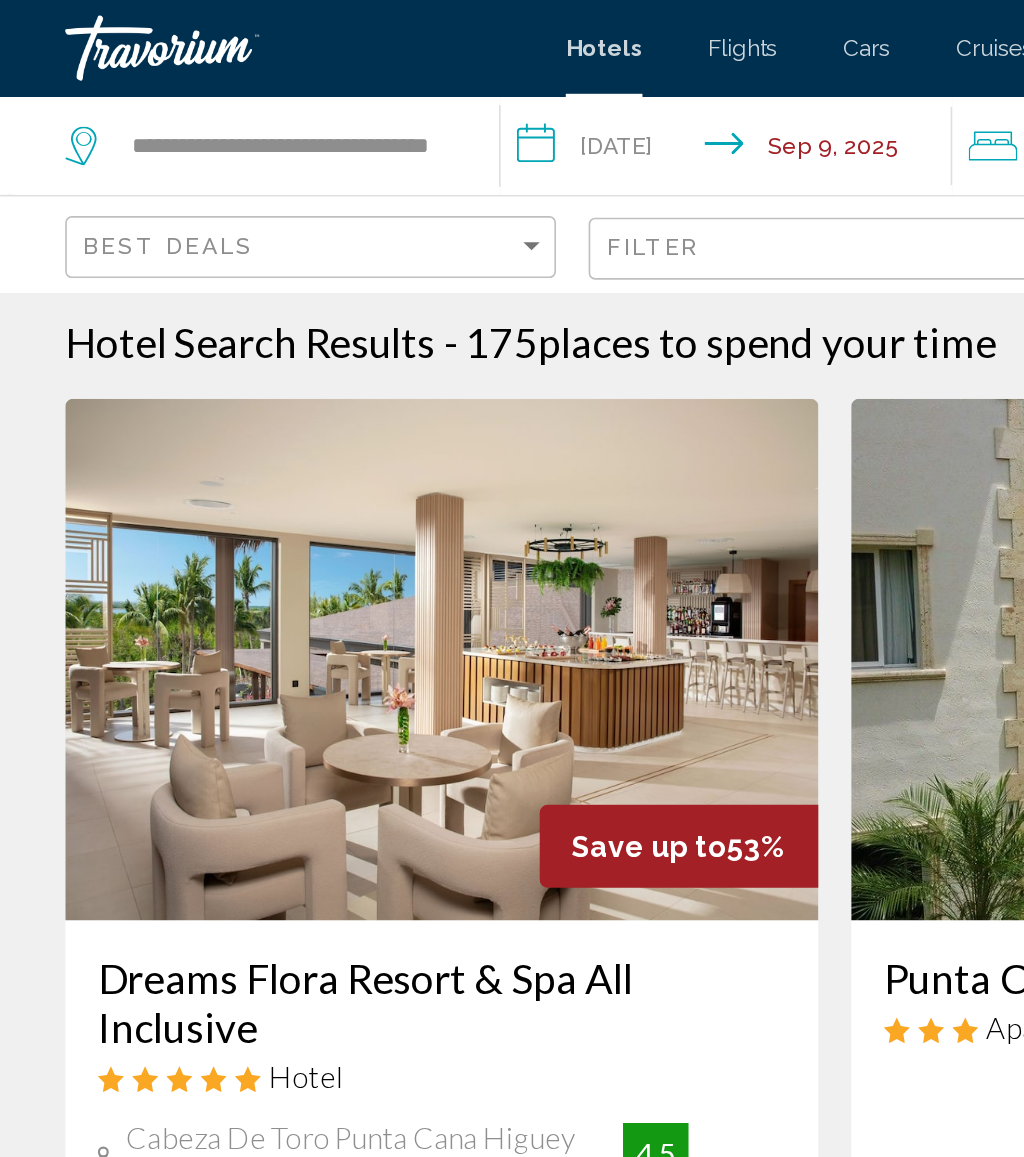scroll, scrollTop: 0, scrollLeft: 0, axis: both 